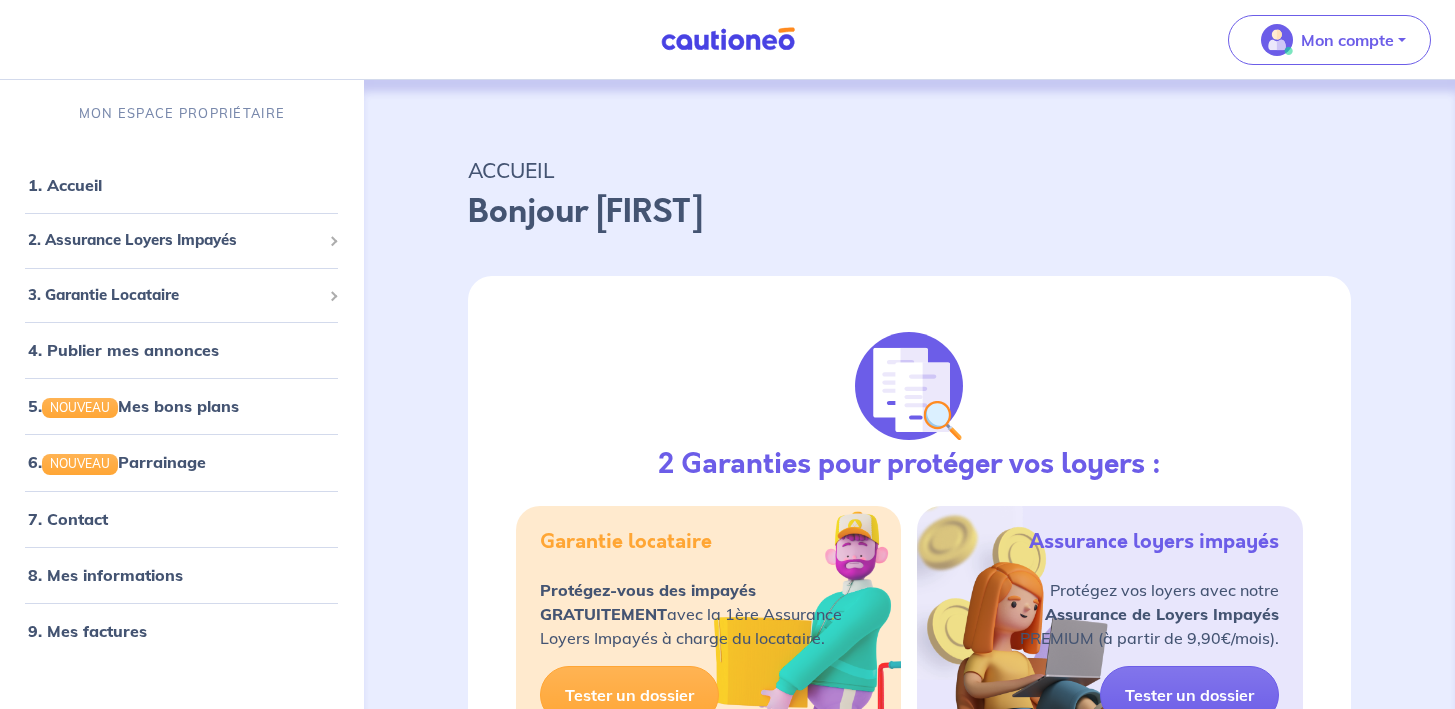 scroll, scrollTop: 106, scrollLeft: 0, axis: vertical 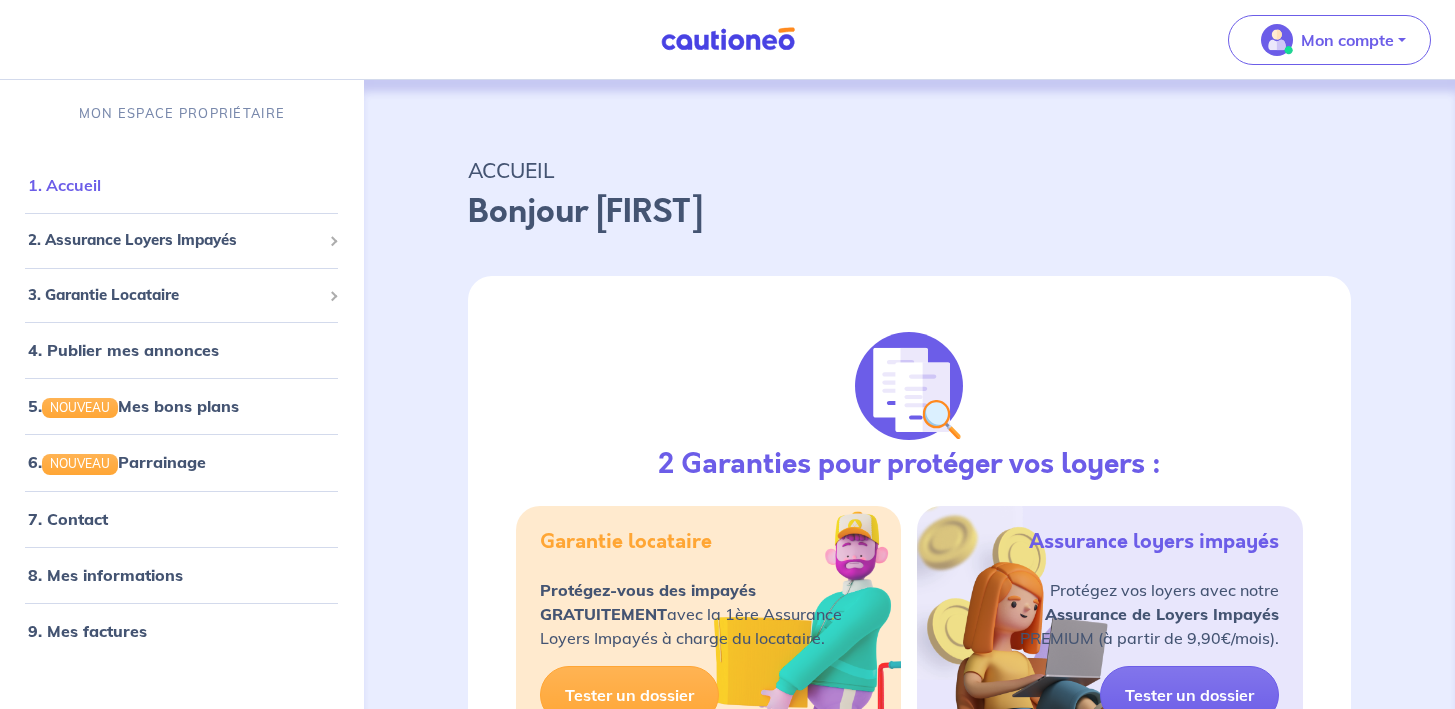 click on "1. Accueil" at bounding box center (64, 185) 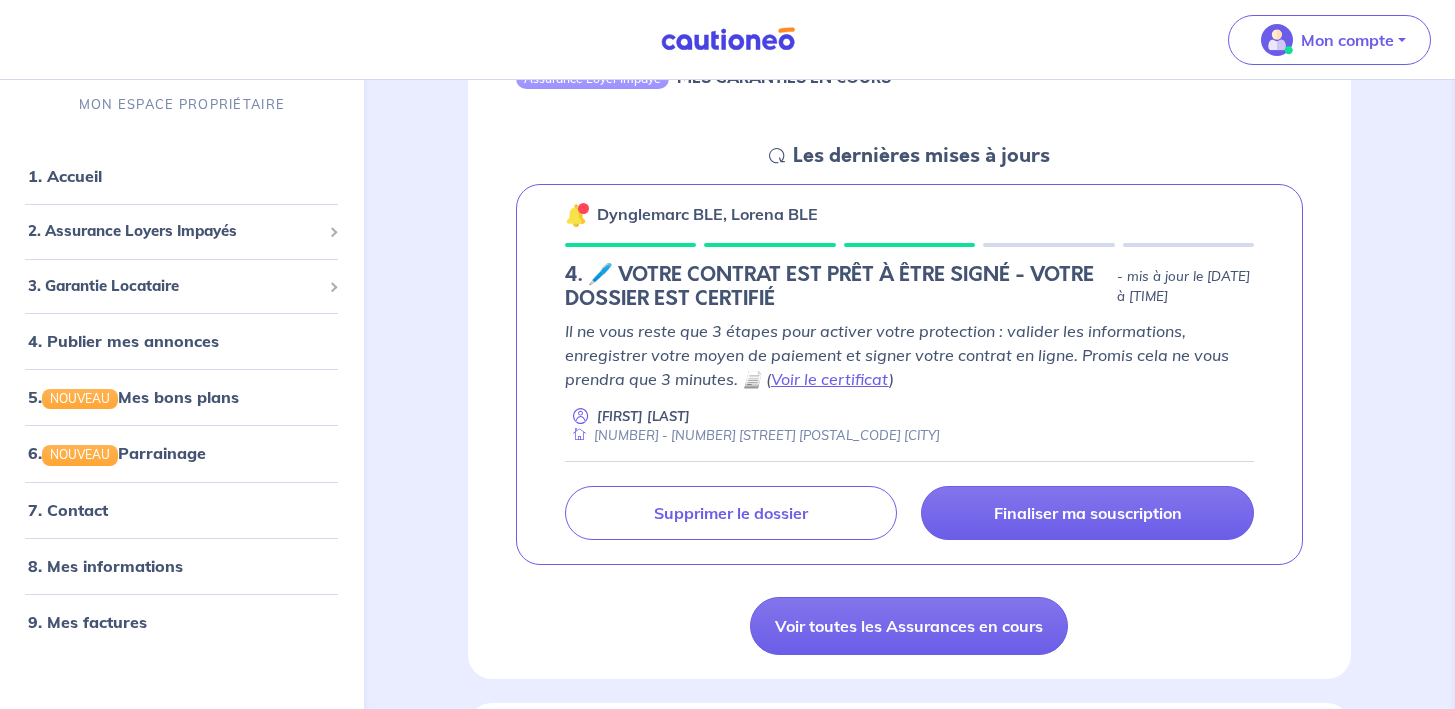 scroll, scrollTop: 286, scrollLeft: 0, axis: vertical 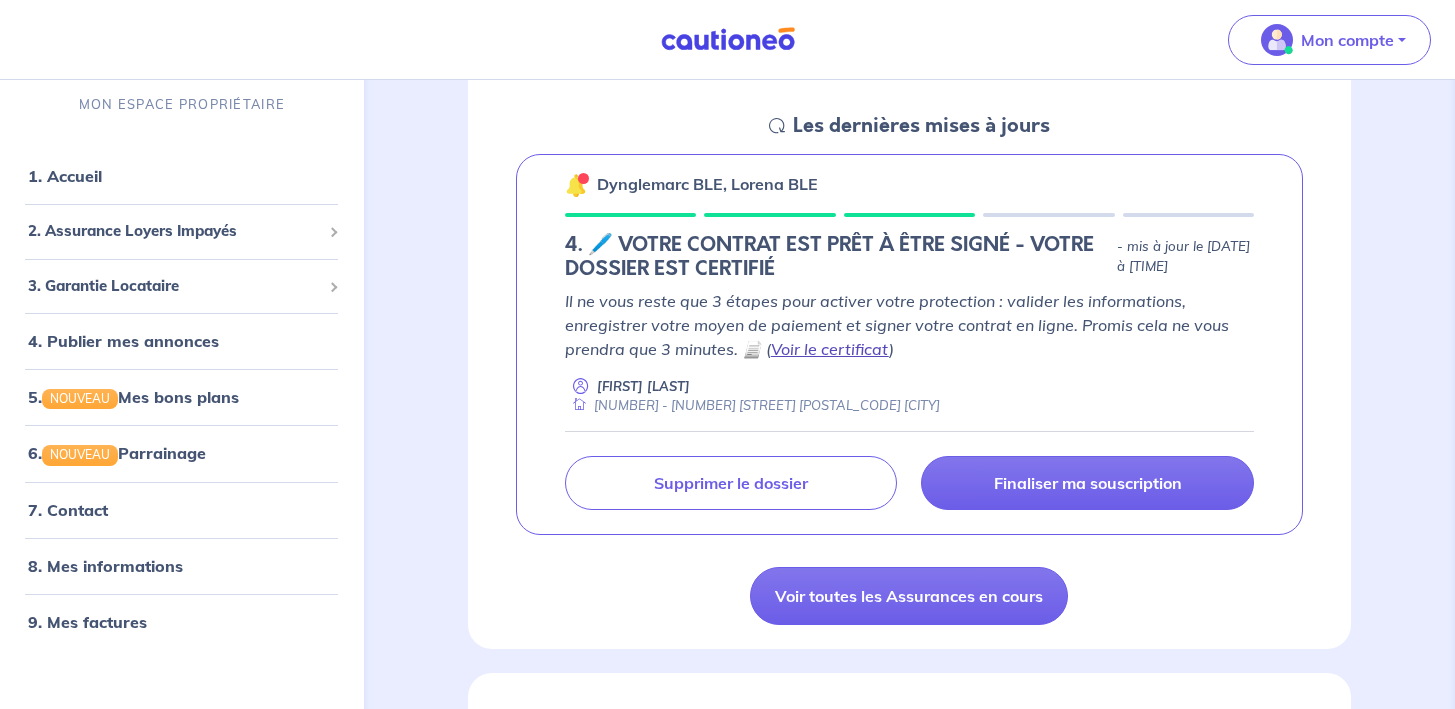 click on "Voir le certificat" at bounding box center [830, 349] 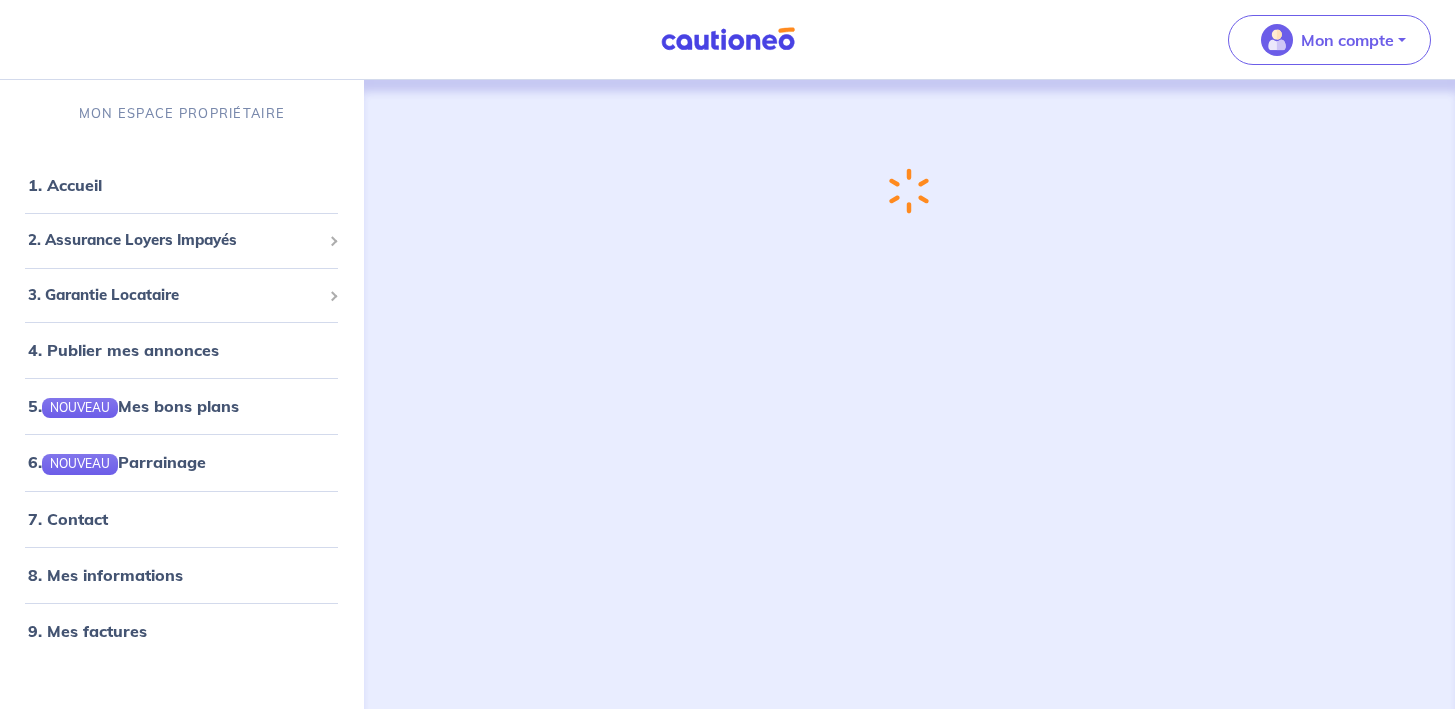 scroll, scrollTop: 0, scrollLeft: 0, axis: both 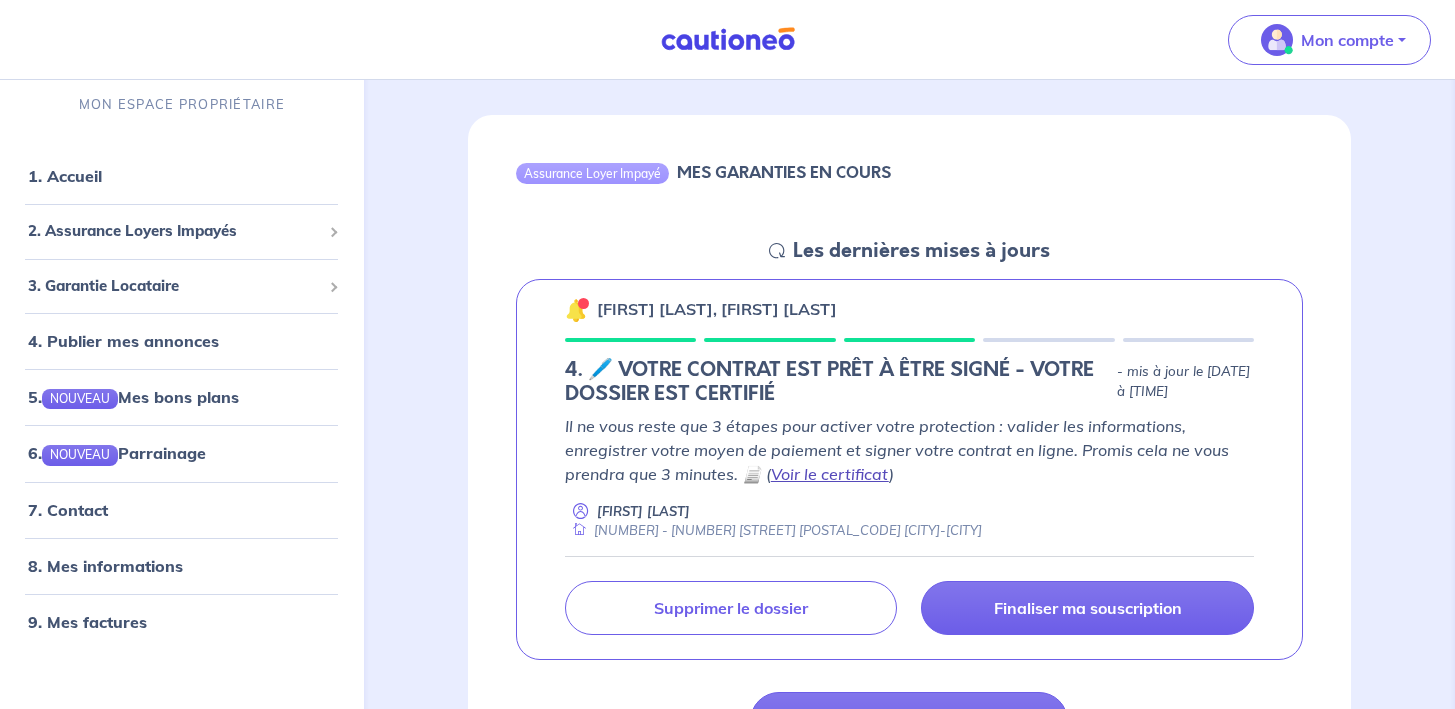 click on "Voir le certificat" at bounding box center [830, 474] 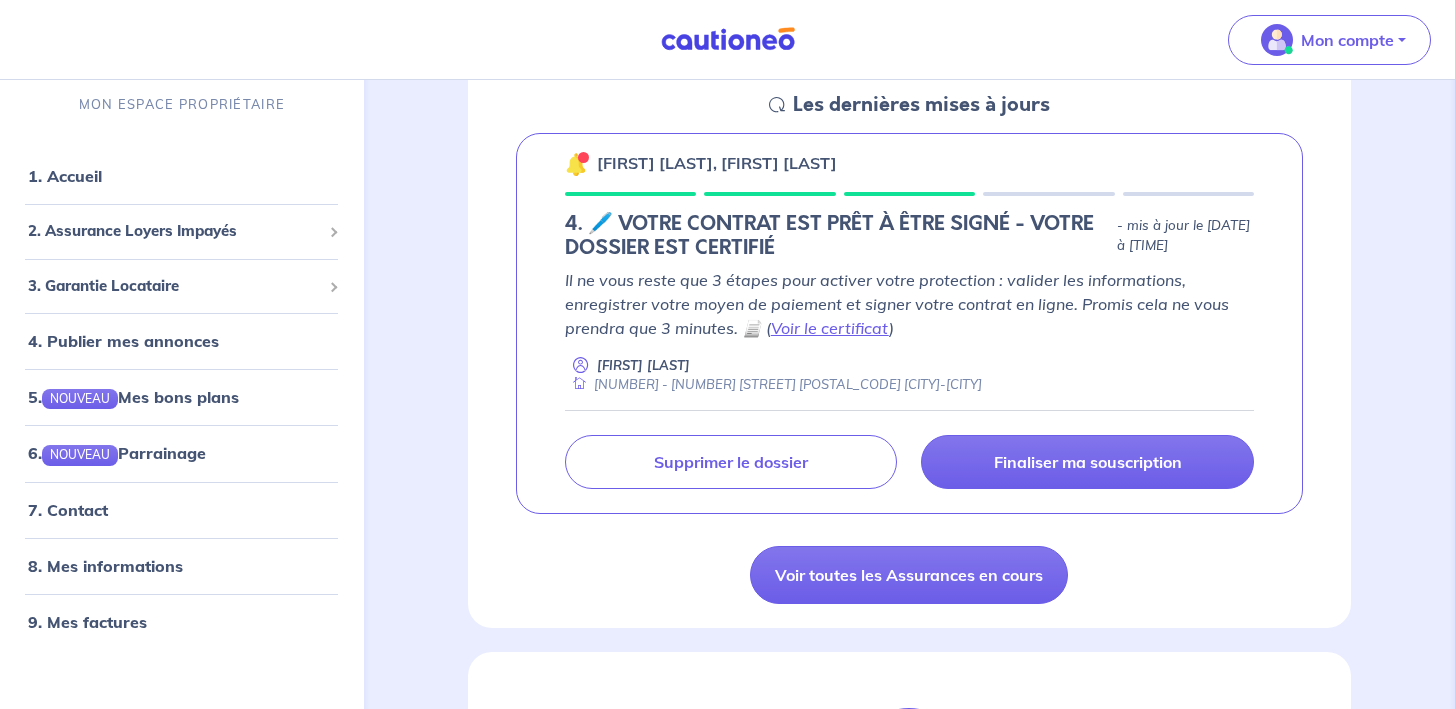 scroll, scrollTop: 306, scrollLeft: 0, axis: vertical 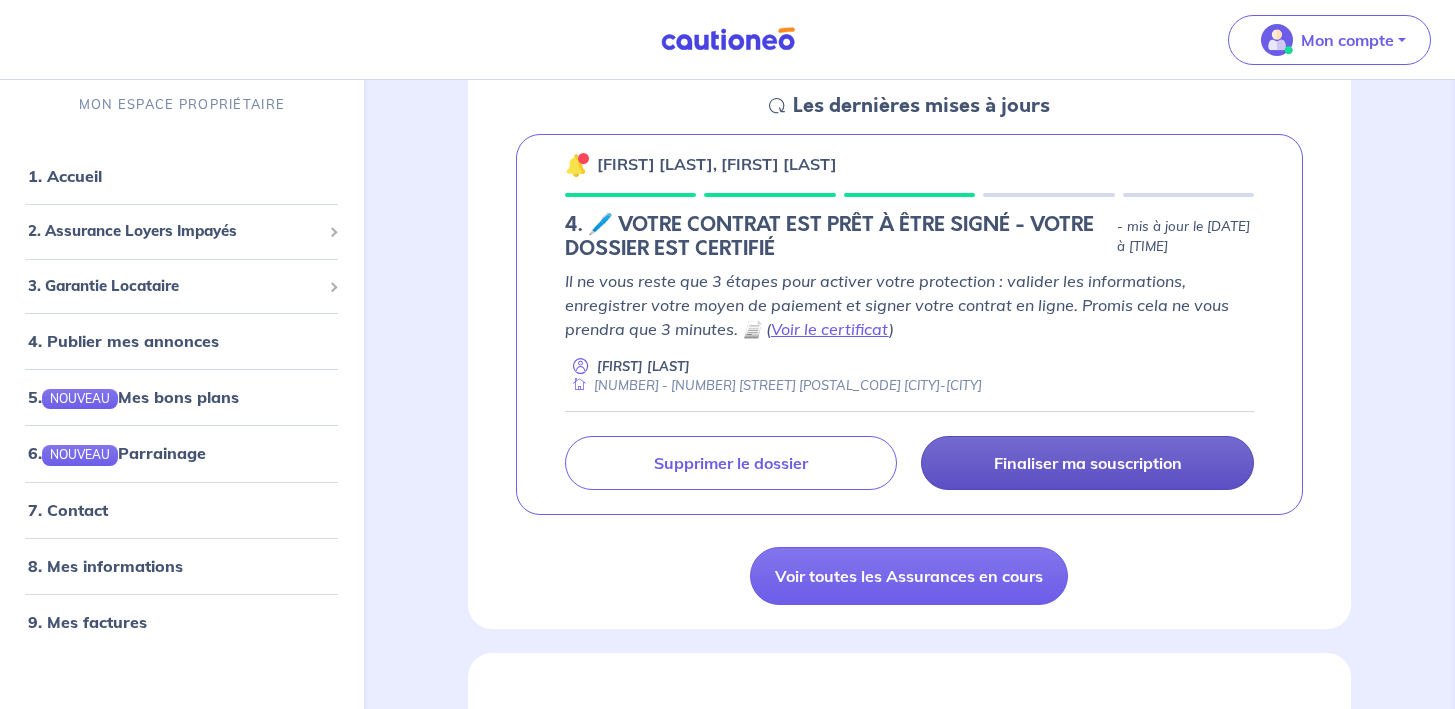 click on "Finaliser ma souscription" at bounding box center (1088, 463) 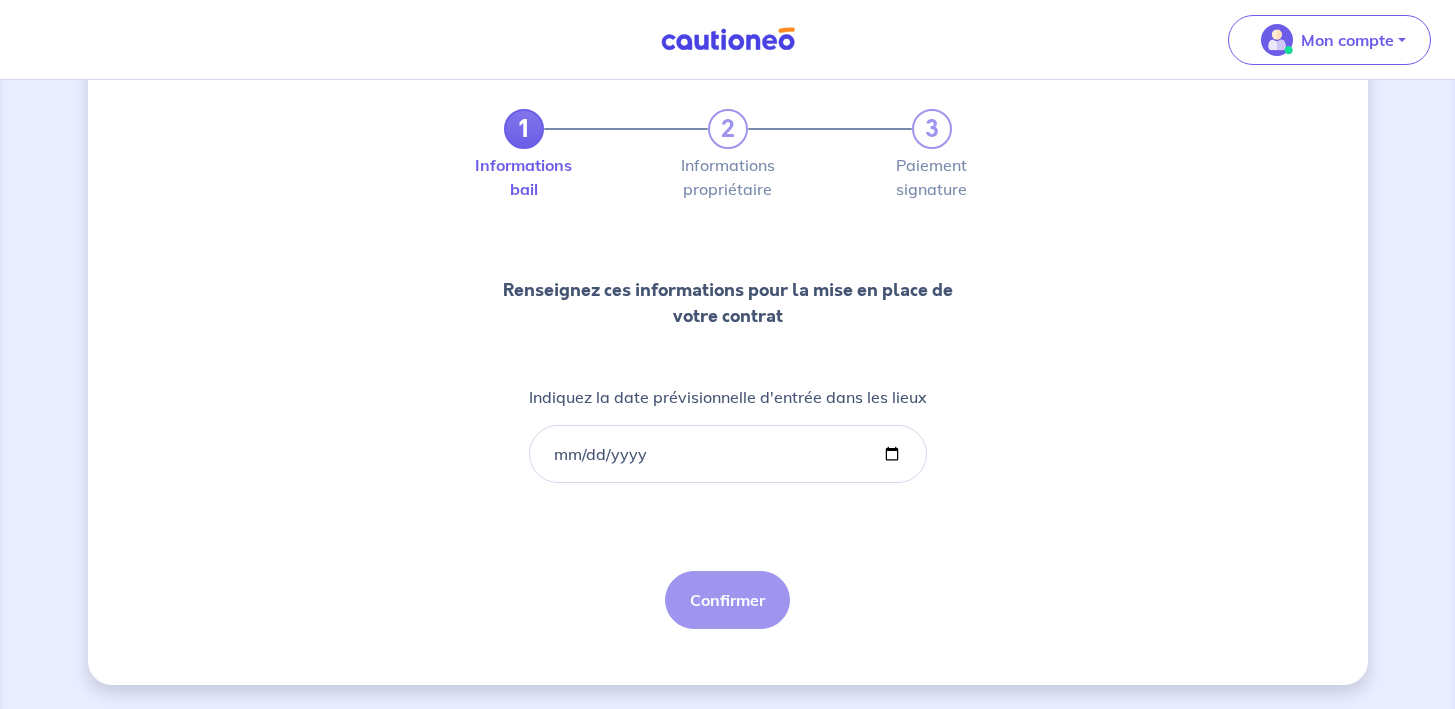 scroll, scrollTop: 0, scrollLeft: 0, axis: both 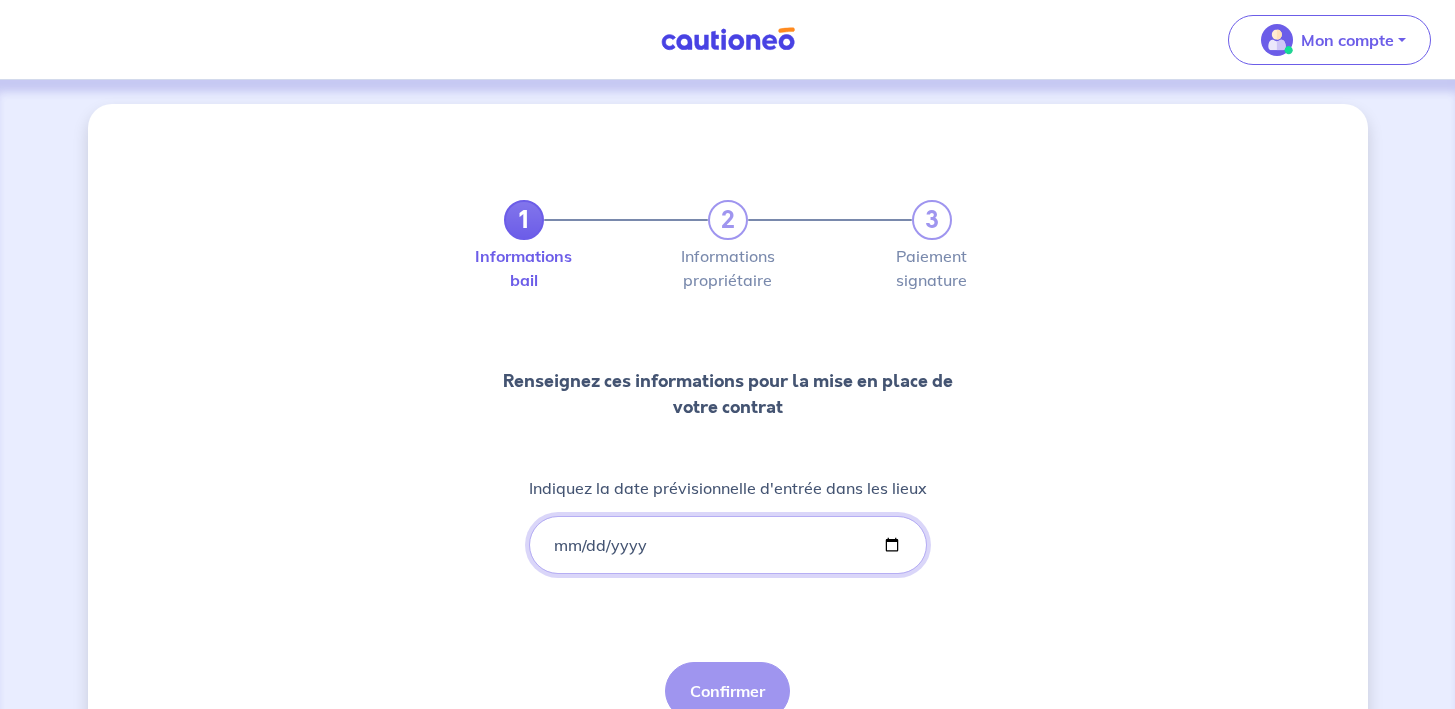 click on "Indiquez la date prévisionnelle d'entrée dans les lieux" at bounding box center (728, 545) 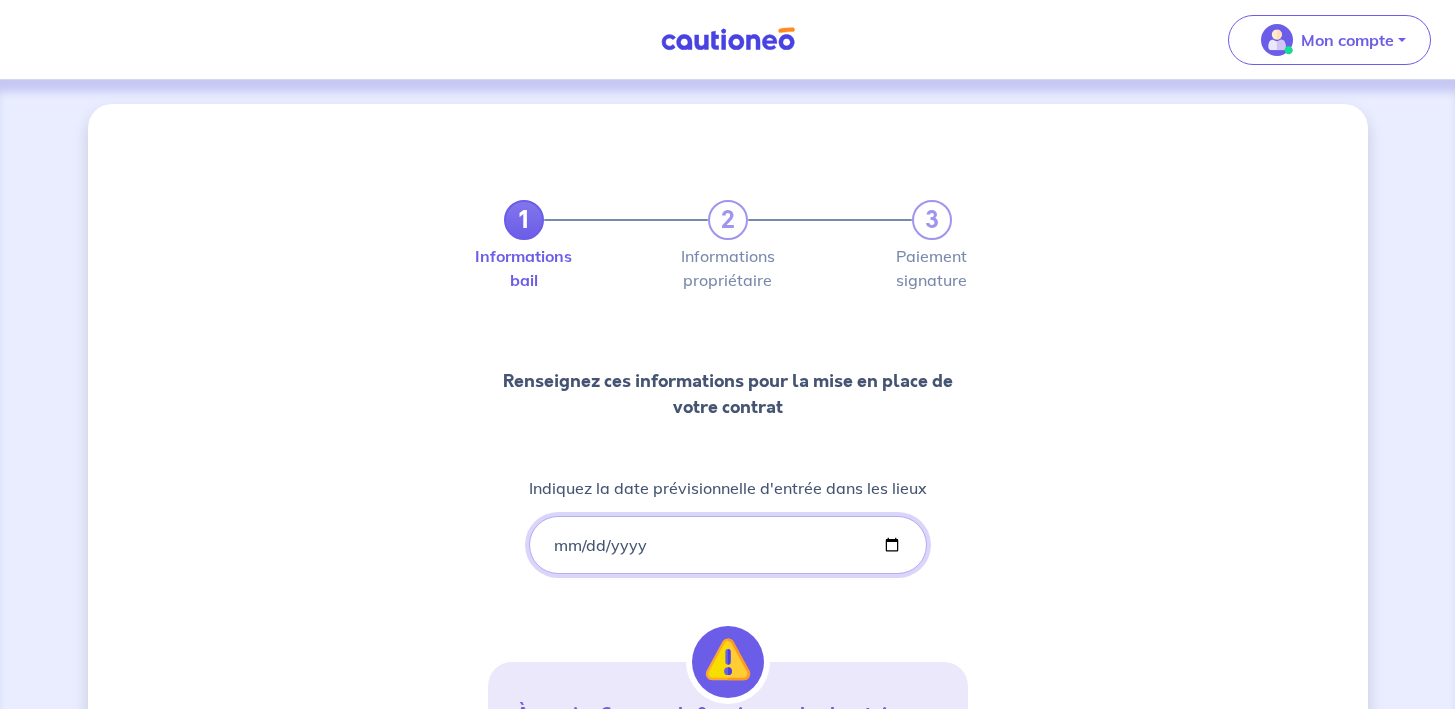 type on "[DATE]" 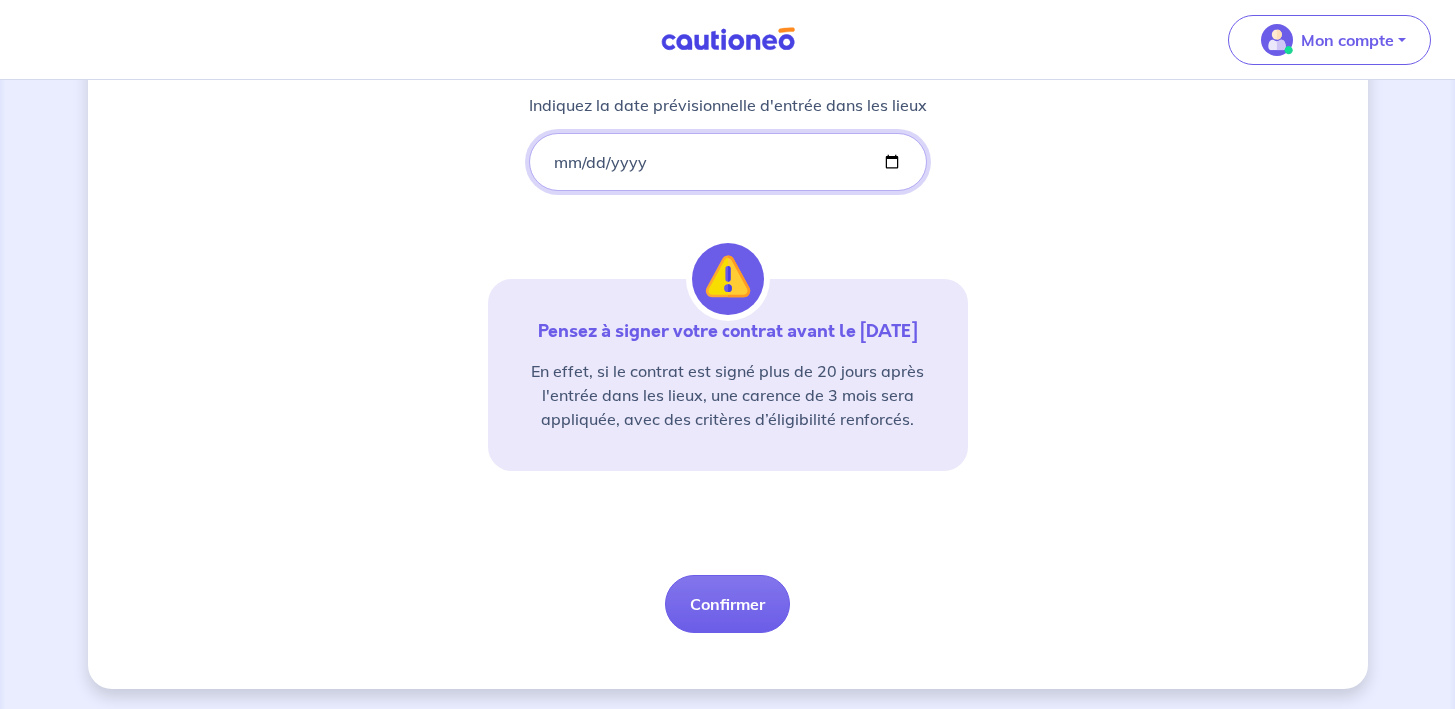 scroll, scrollTop: 411, scrollLeft: 0, axis: vertical 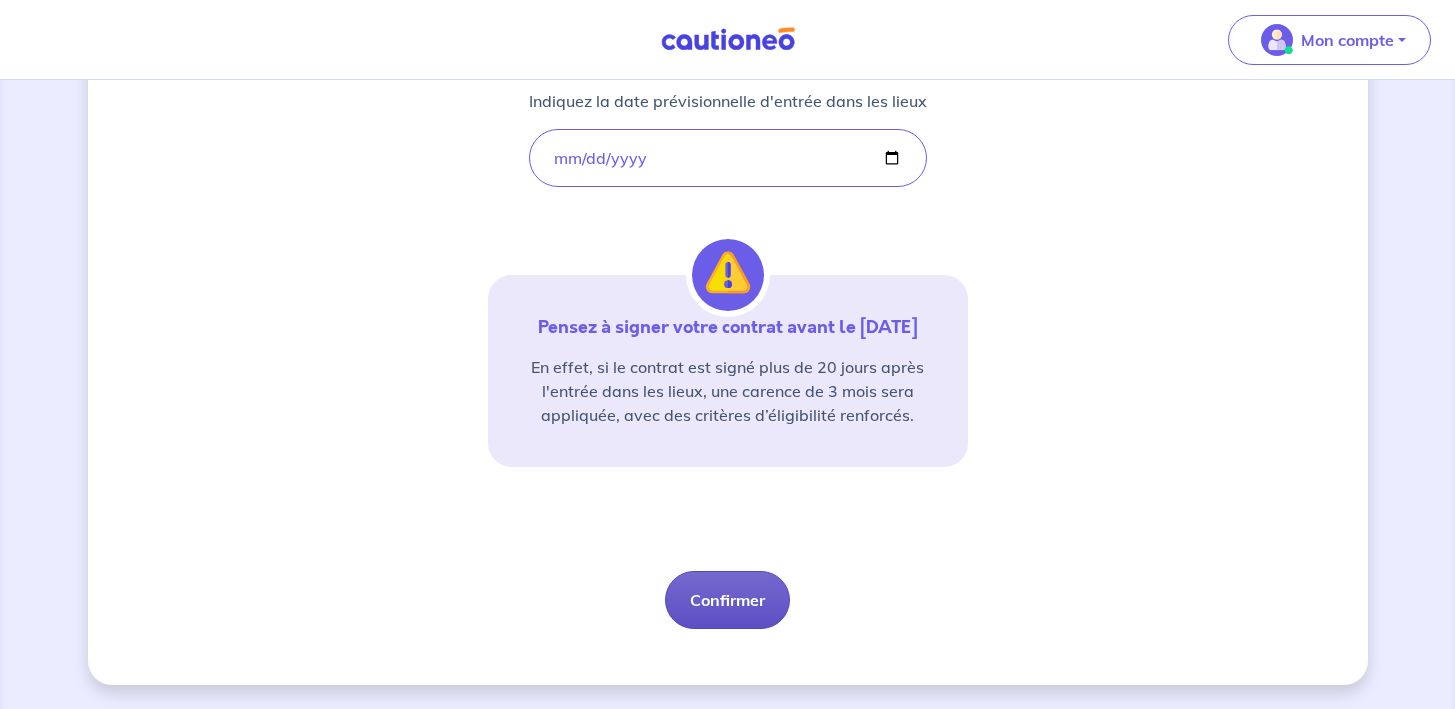 click on "Confirmer" at bounding box center [727, 600] 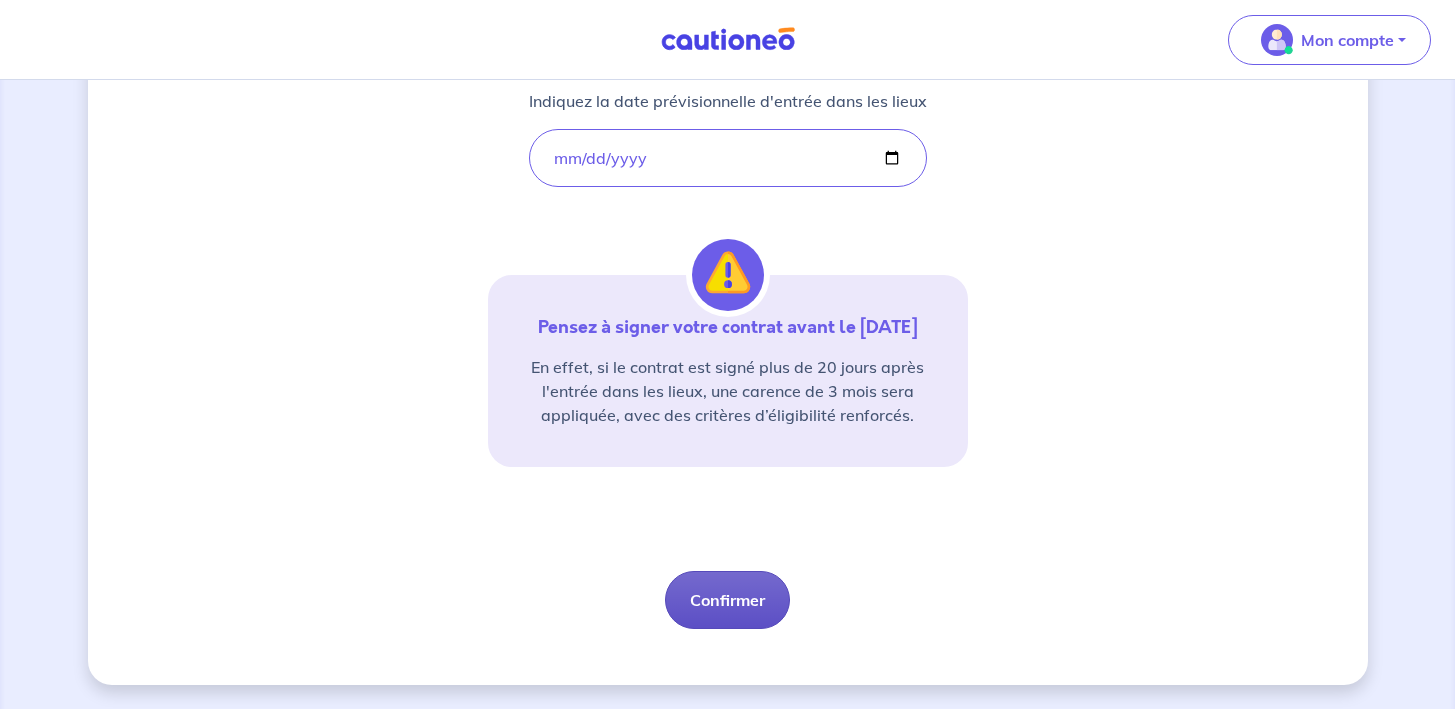 select on "FR" 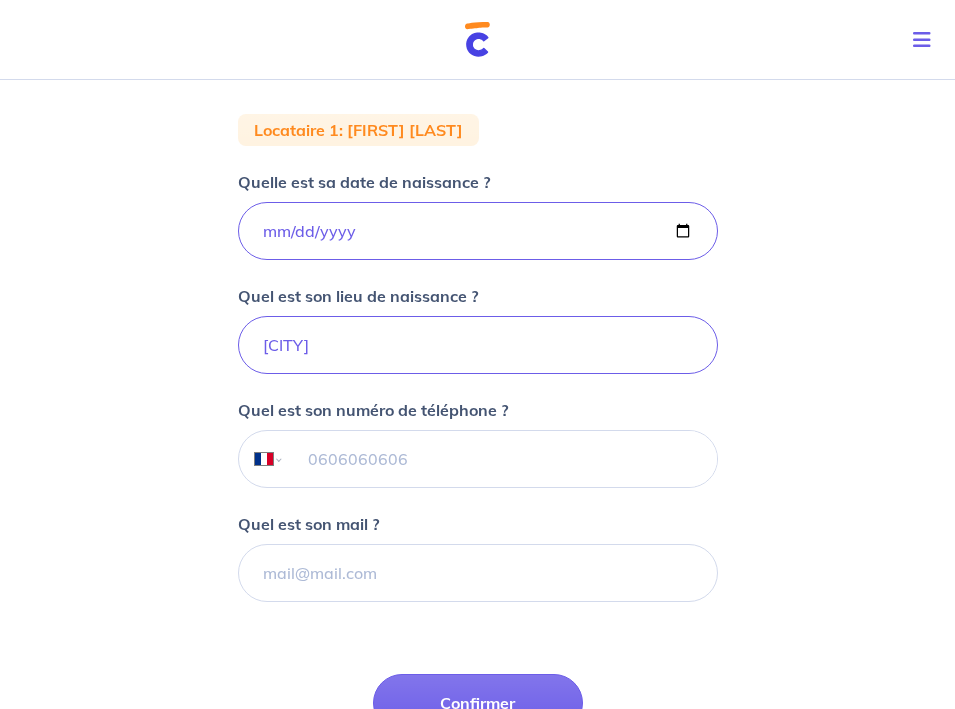 scroll, scrollTop: 304, scrollLeft: 0, axis: vertical 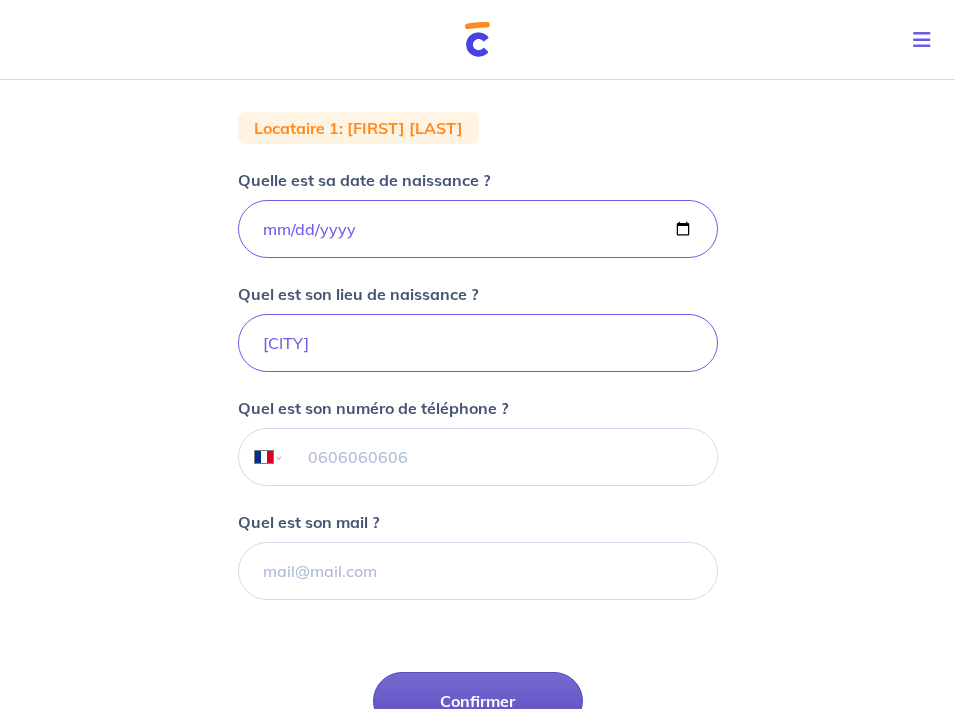 click on "Confirmer" at bounding box center [478, 701] 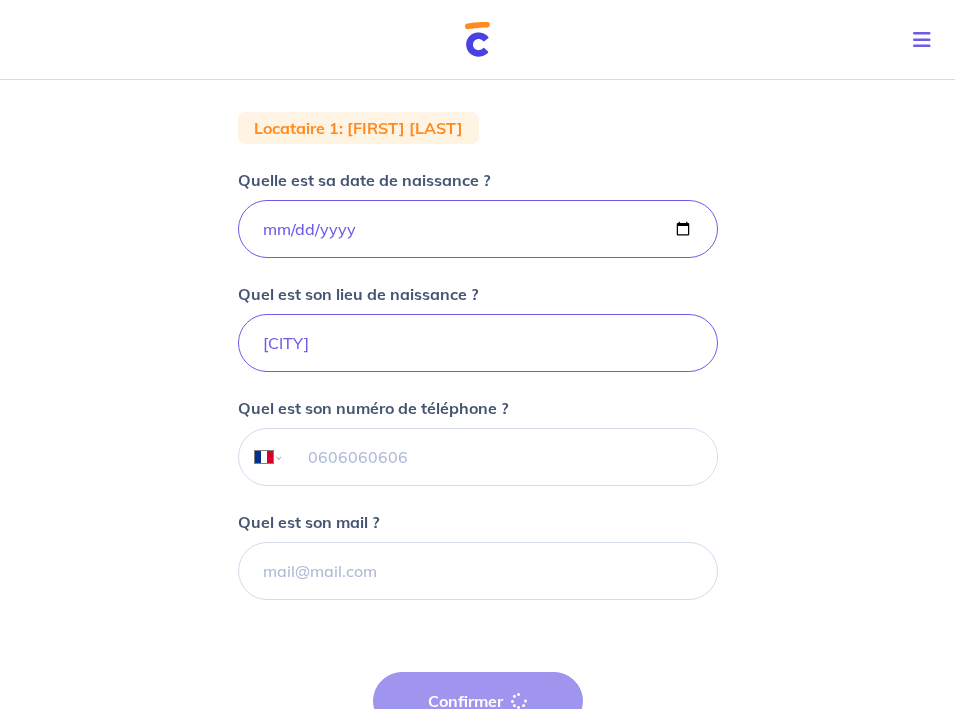 select on "FR" 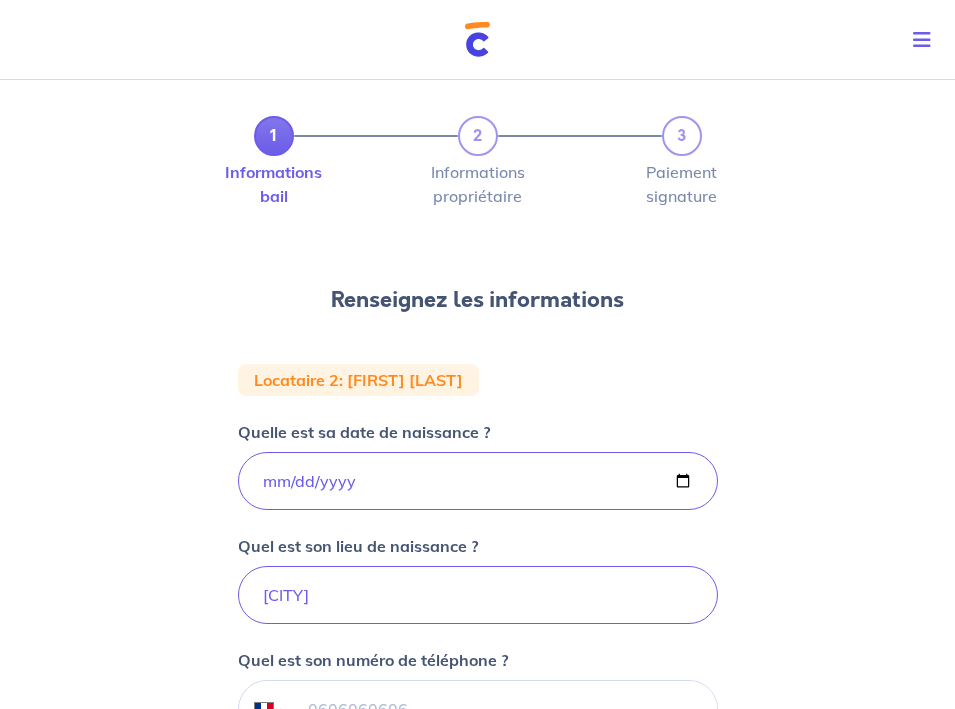 scroll, scrollTop: 53, scrollLeft: 0, axis: vertical 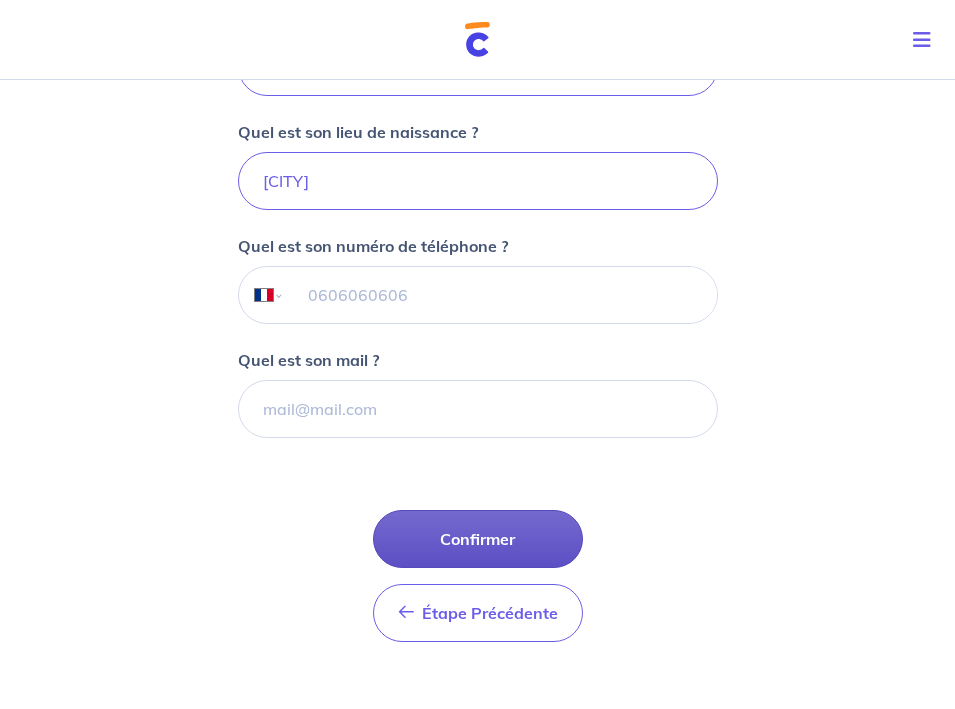 click on "Confirmer" at bounding box center (478, 539) 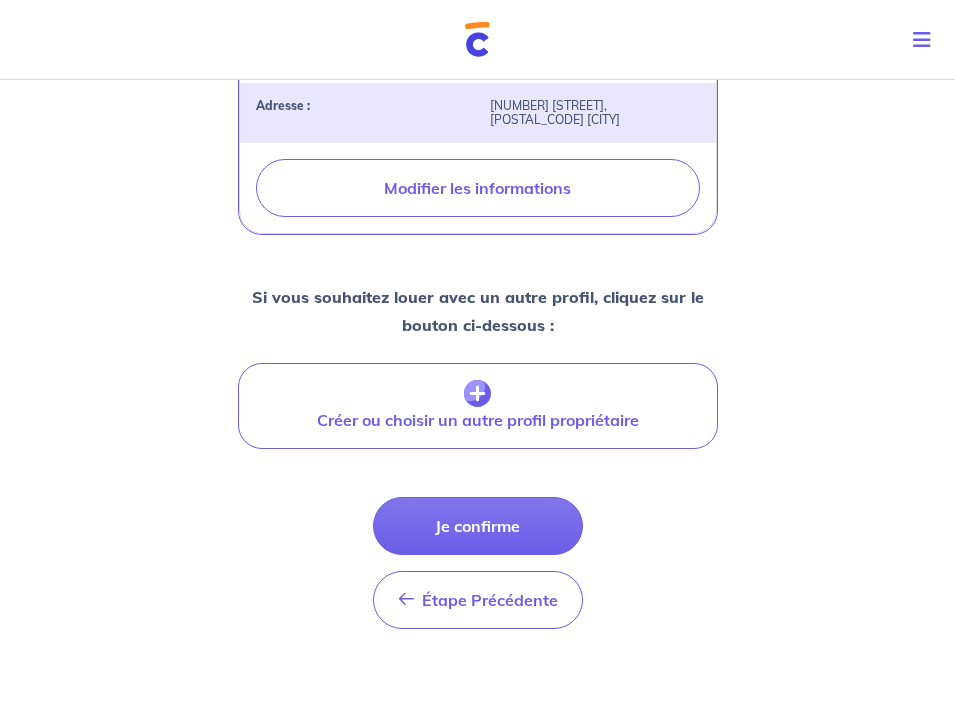 scroll, scrollTop: 761, scrollLeft: 0, axis: vertical 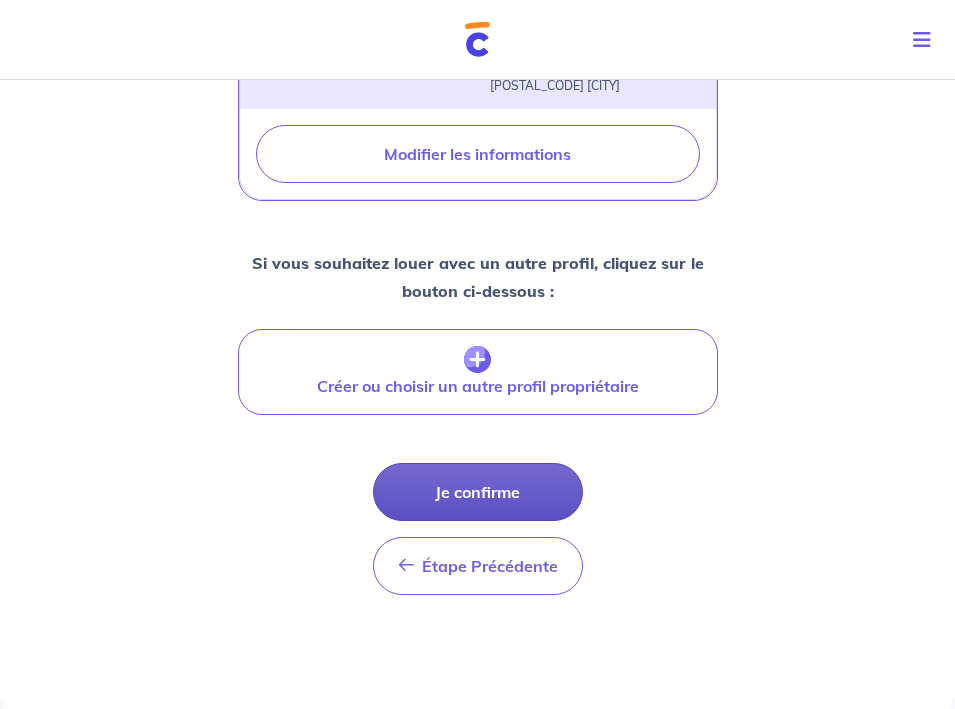 click on "Je confirme" at bounding box center (478, 492) 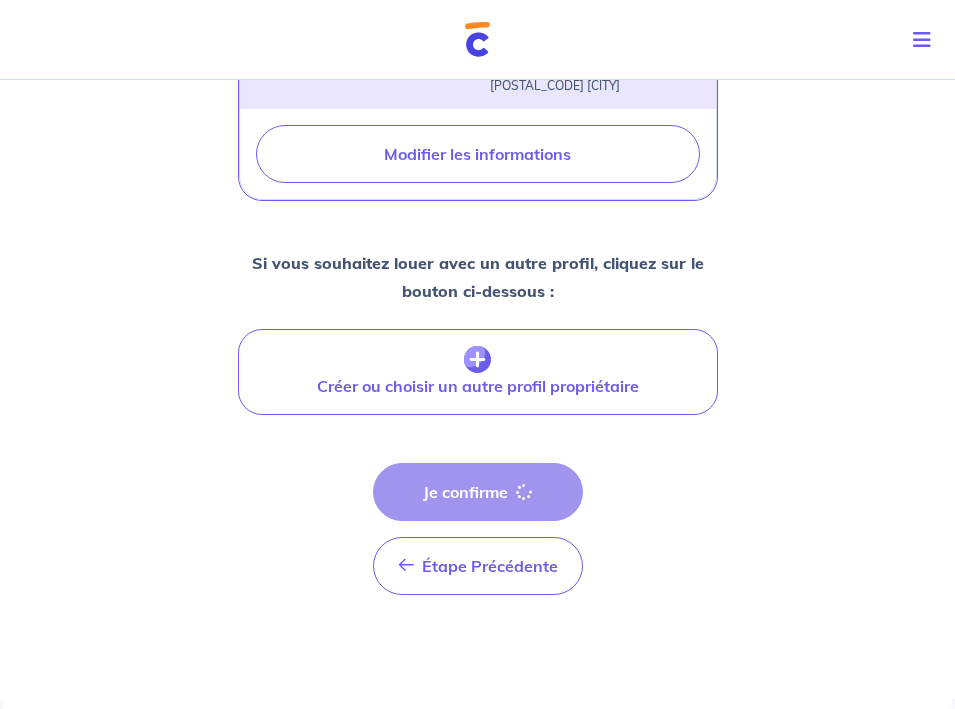 scroll, scrollTop: 0, scrollLeft: 0, axis: both 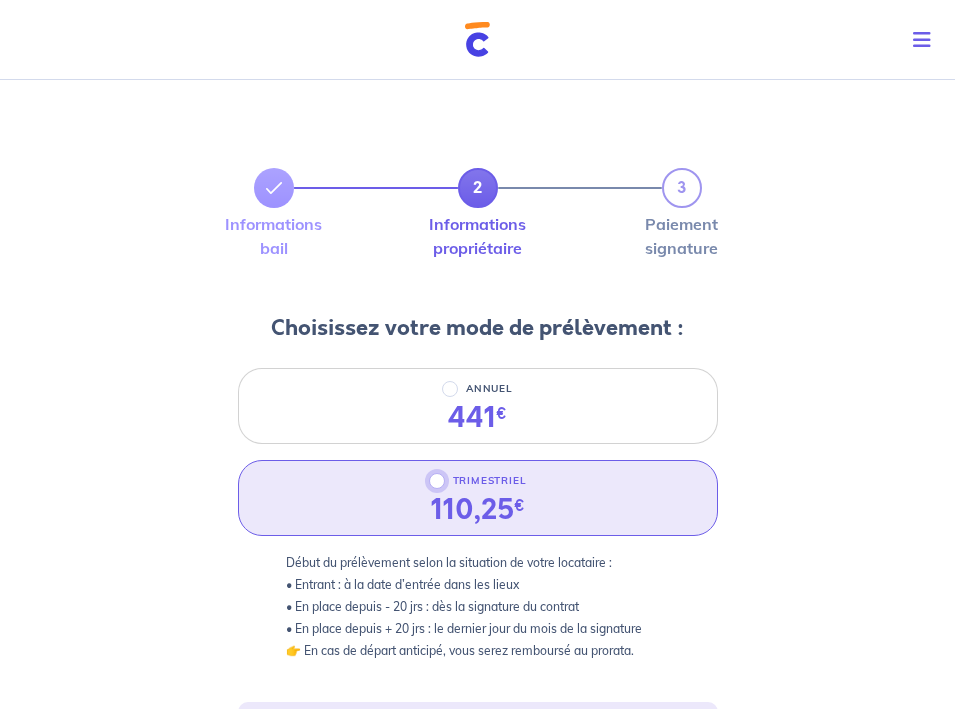 click on "TRIMESTRIEL" at bounding box center [437, 481] 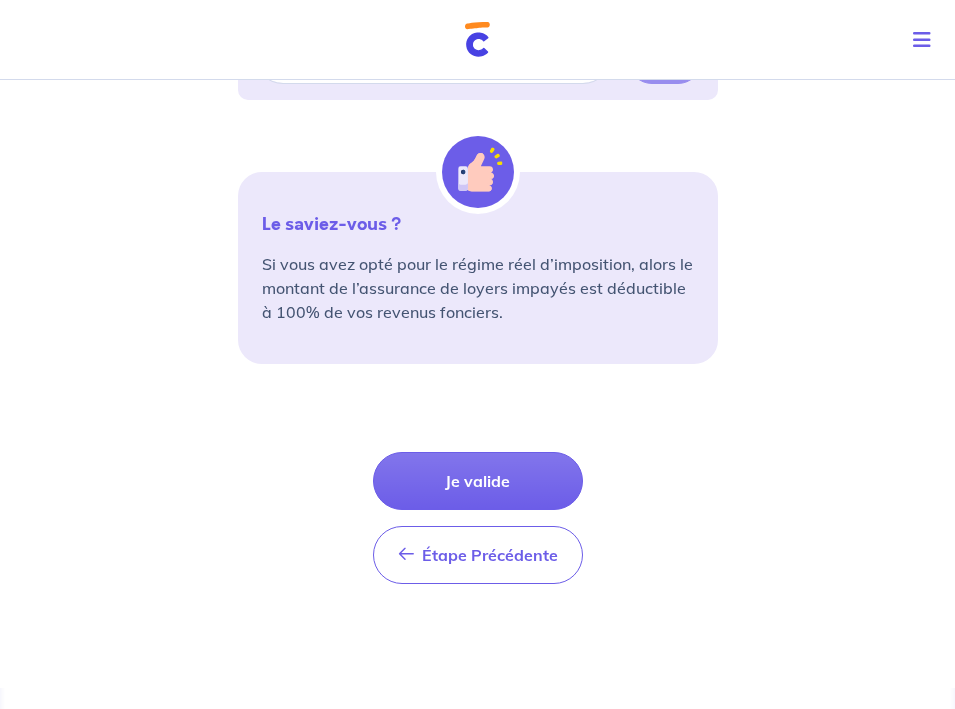 scroll, scrollTop: 719, scrollLeft: 0, axis: vertical 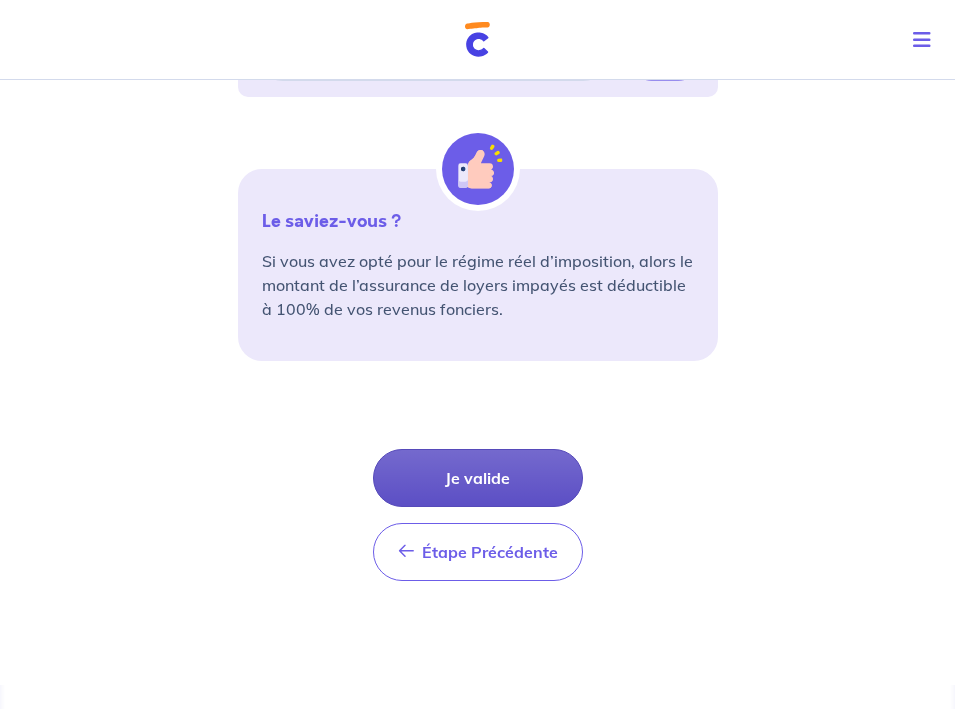 click on "Je valide" at bounding box center (478, 478) 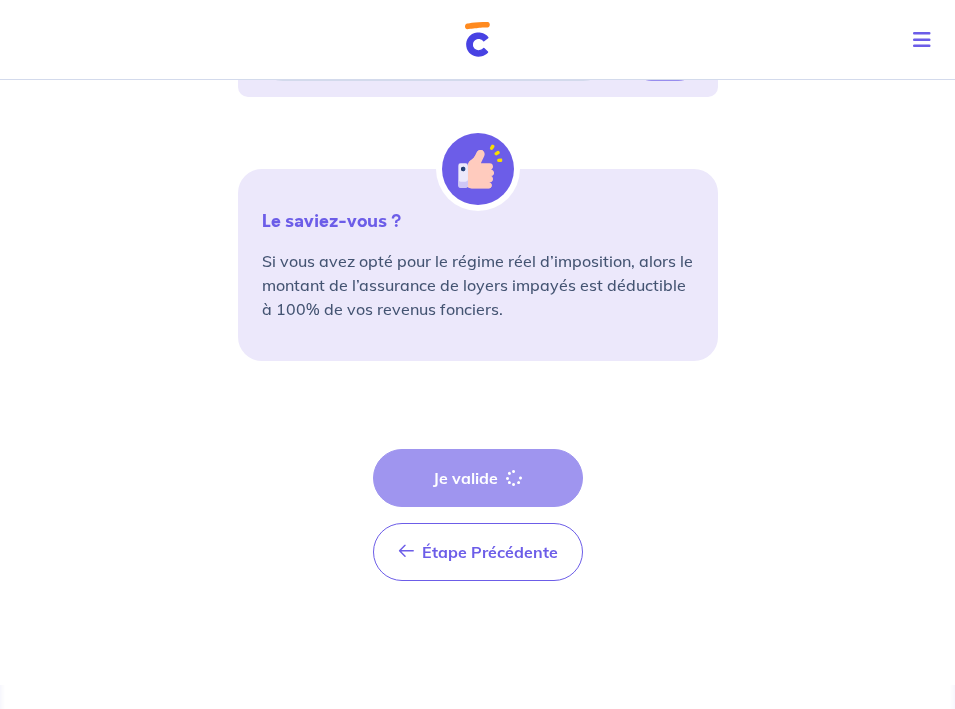 scroll, scrollTop: 0, scrollLeft: 0, axis: both 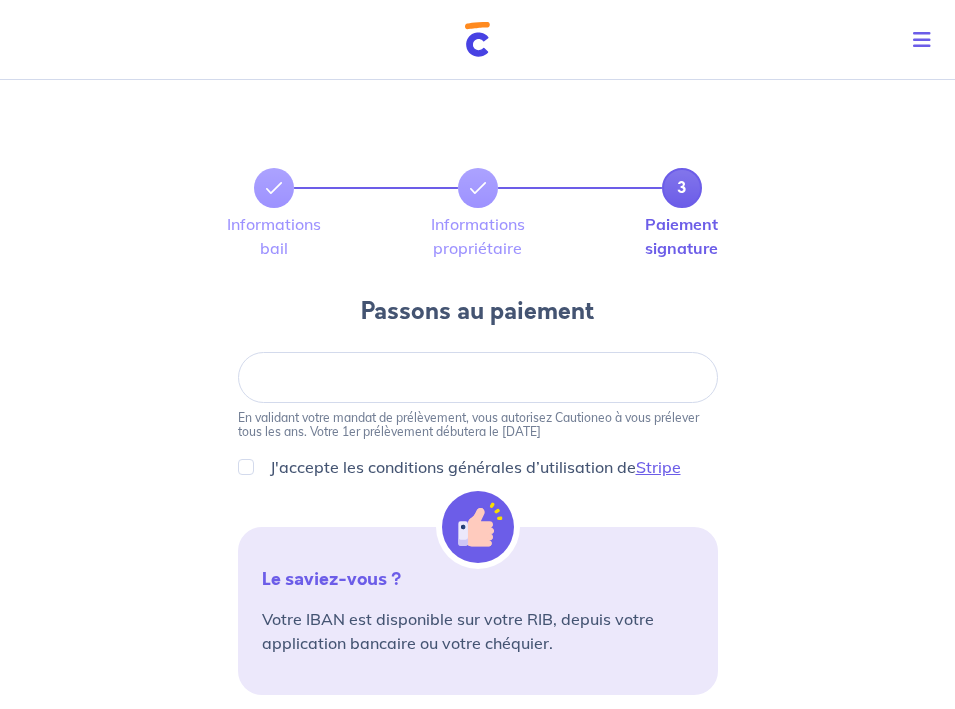 click on "J'accepte les conditions générales d’utilisation de  Stripe" at bounding box center (475, 467) 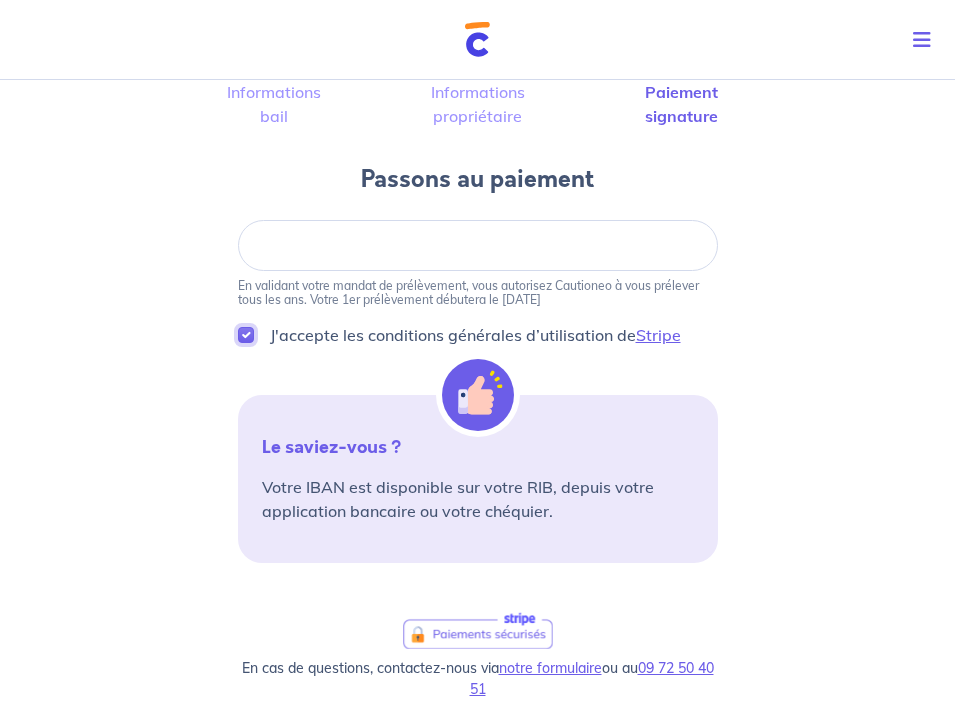 scroll, scrollTop: 134, scrollLeft: 0, axis: vertical 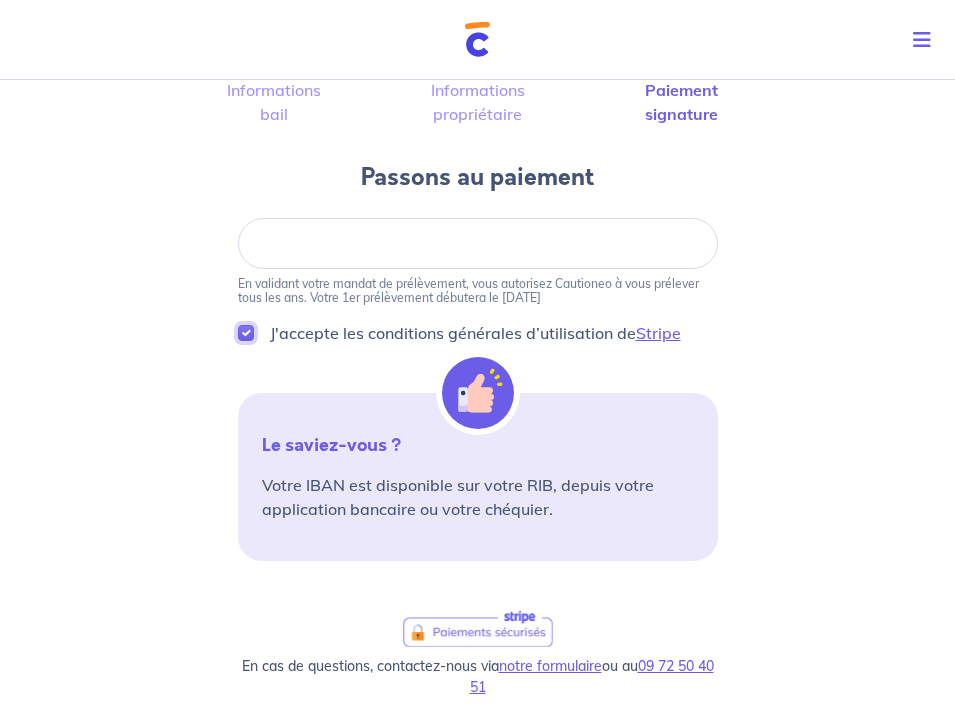 click on "J'accepte les conditions générales d’utilisation de  Stripe" at bounding box center [246, 333] 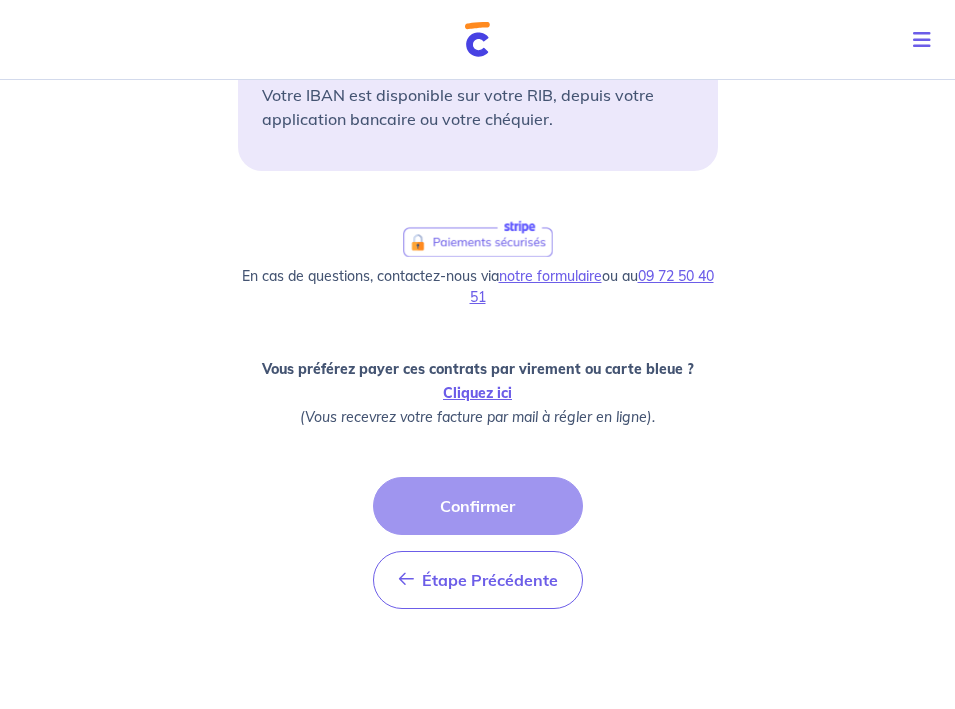 scroll, scrollTop: 545, scrollLeft: 0, axis: vertical 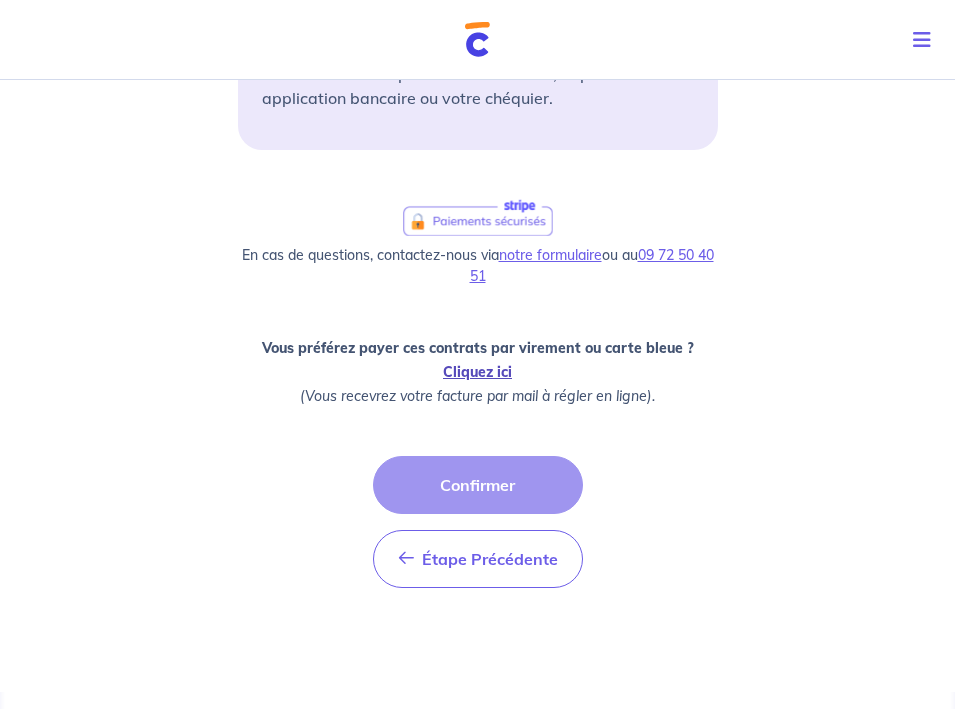 click on "Cliquez ici" at bounding box center (477, 372) 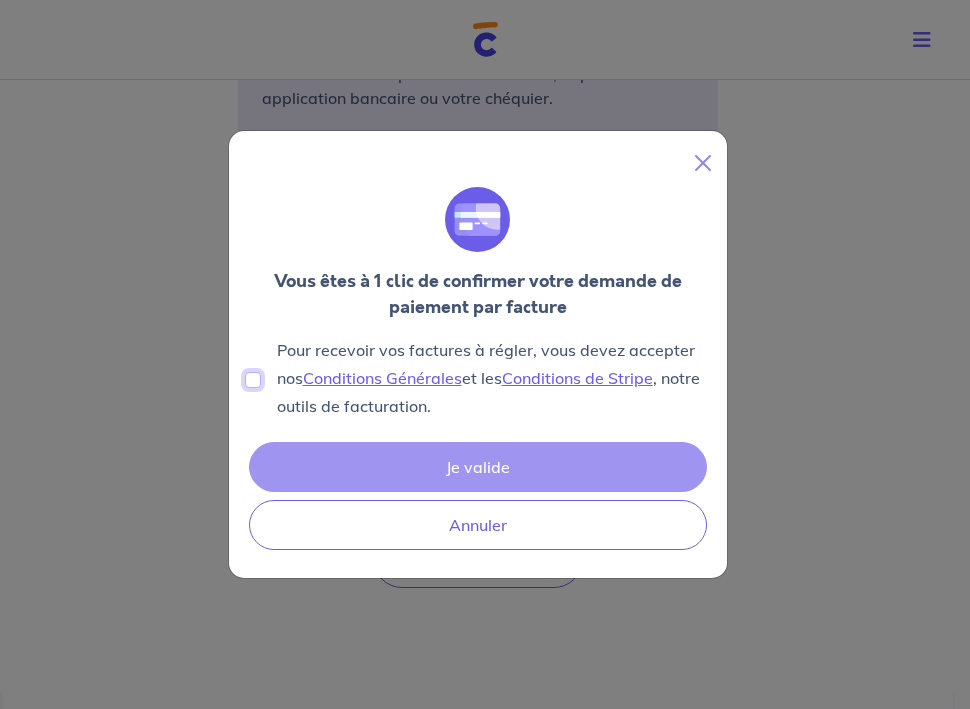 click on "Pour recevoir vos factures à régler, vous devez accepter nos  Conditions Générales  et les  Conditions de Stripe , notre outils de facturation." at bounding box center (253, 380) 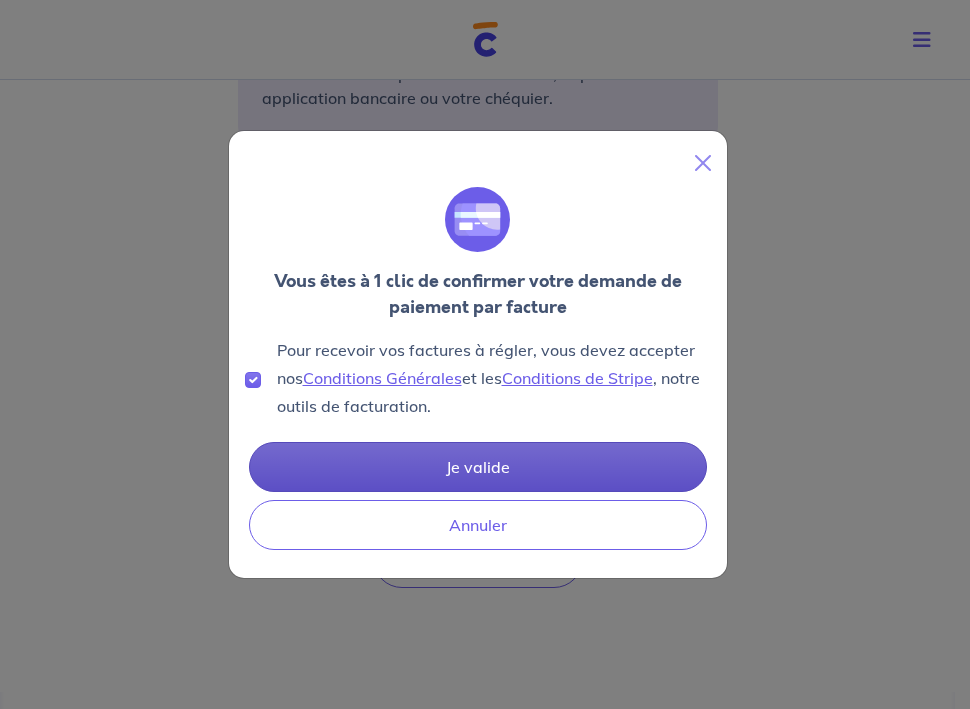 click on "Je valide" at bounding box center [478, 467] 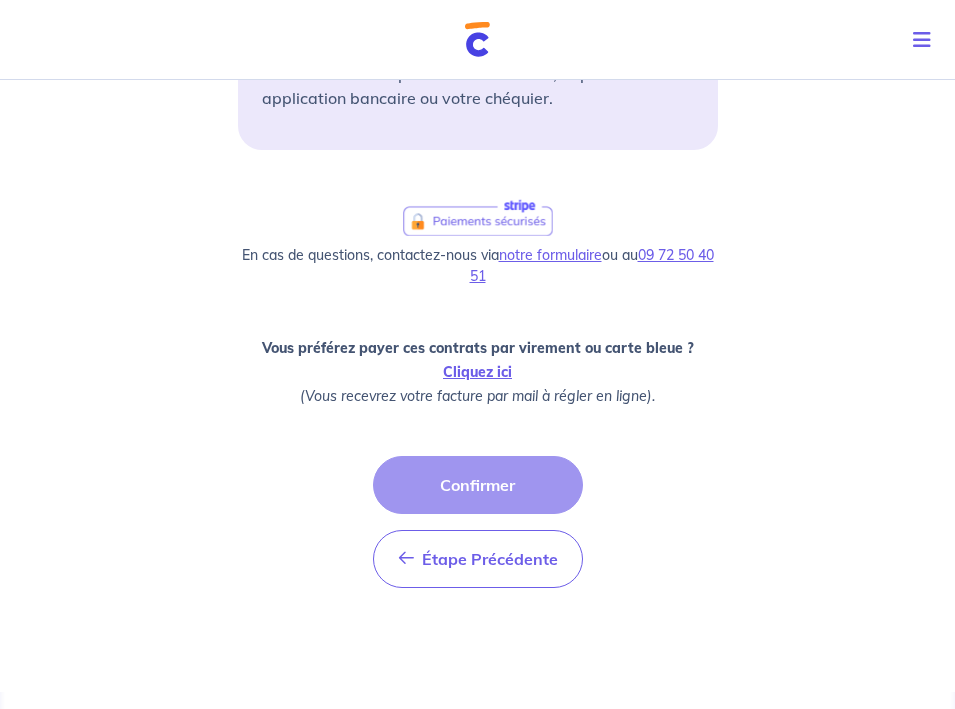 scroll, scrollTop: 0, scrollLeft: 0, axis: both 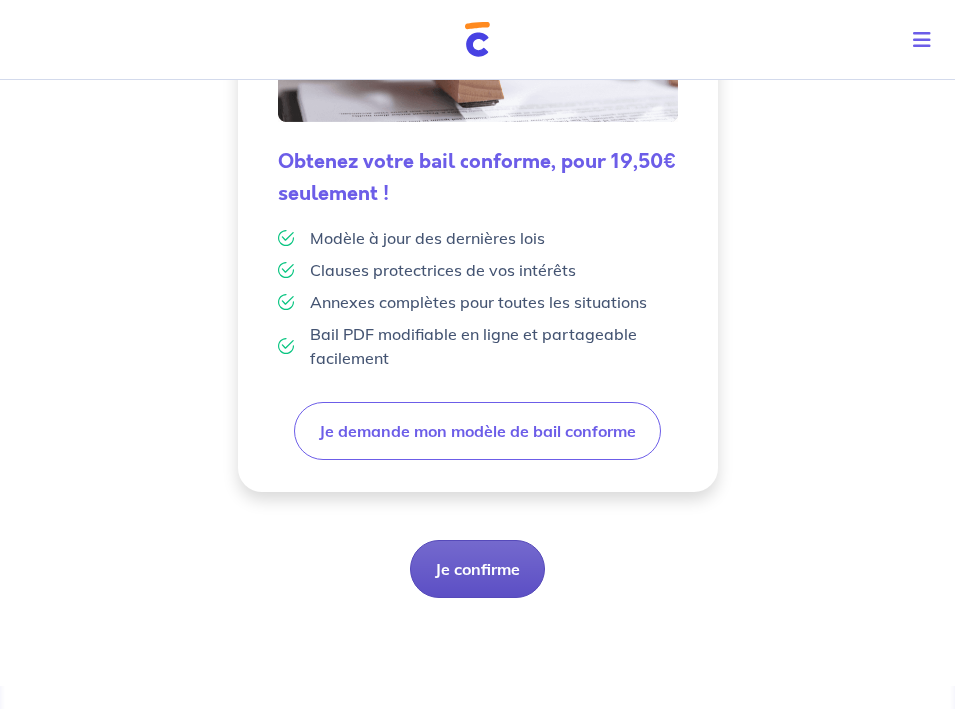 click on "Je confirme" at bounding box center [477, 569] 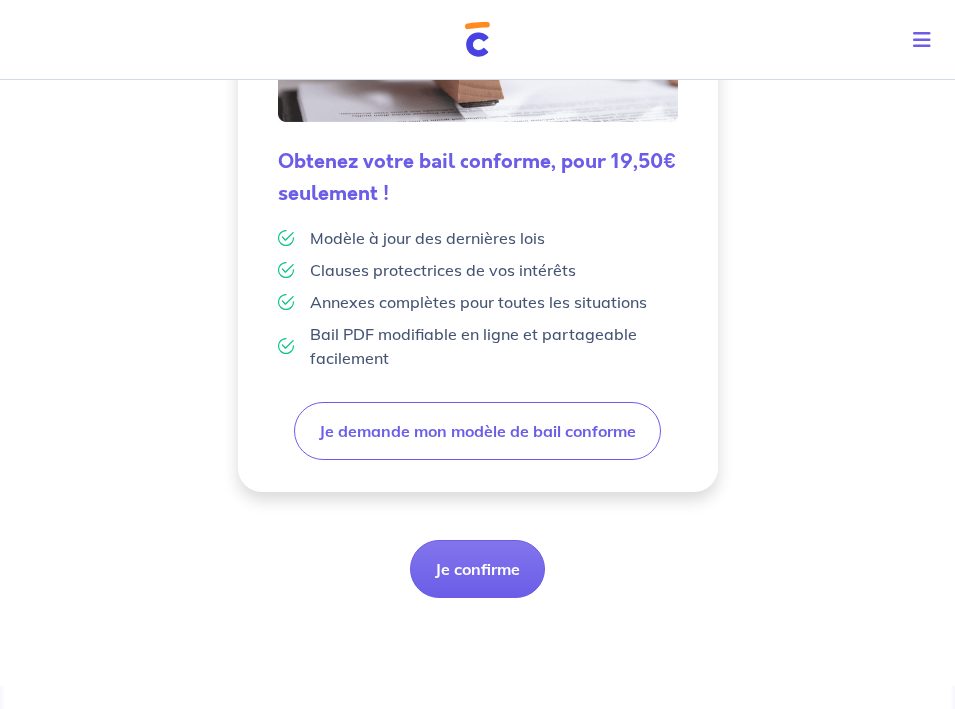scroll, scrollTop: 0, scrollLeft: 0, axis: both 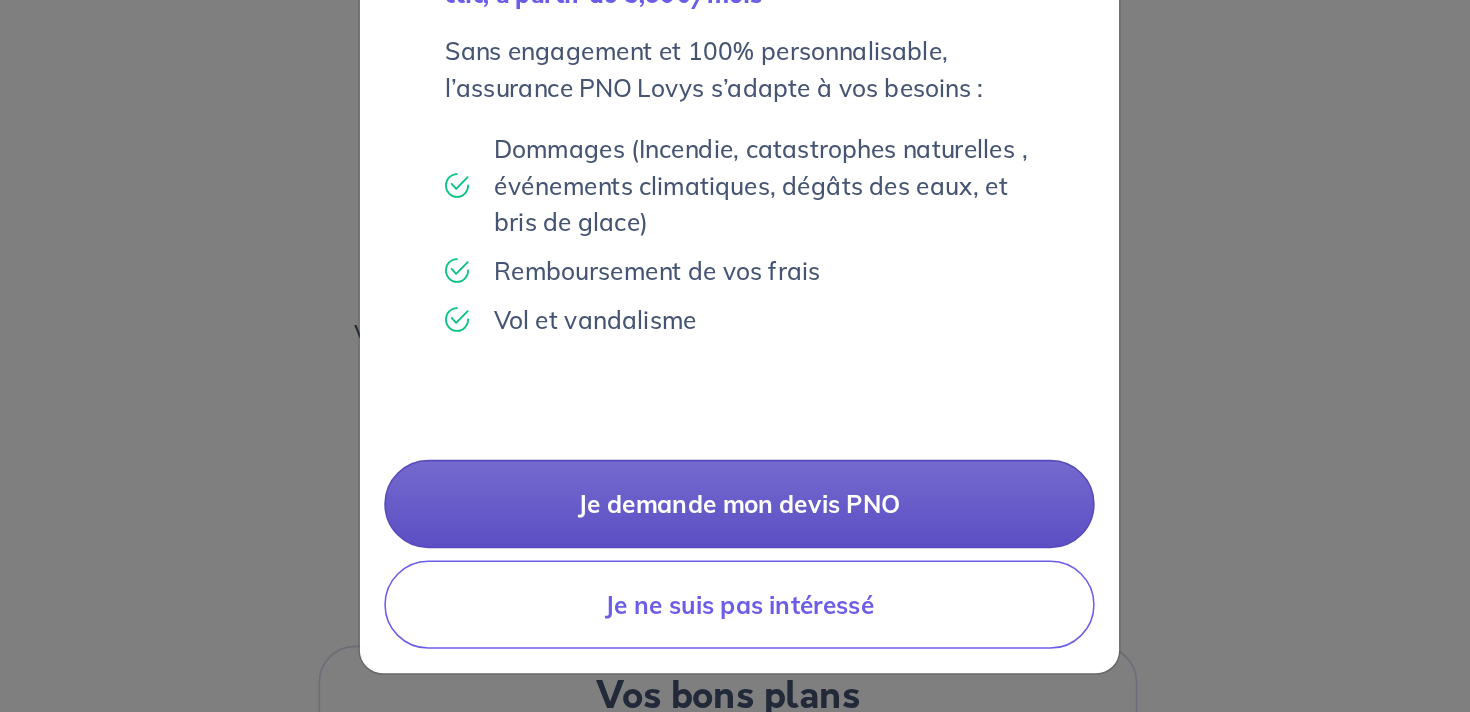 click on "Je ne suis pas intéressé" at bounding box center (735, 641) 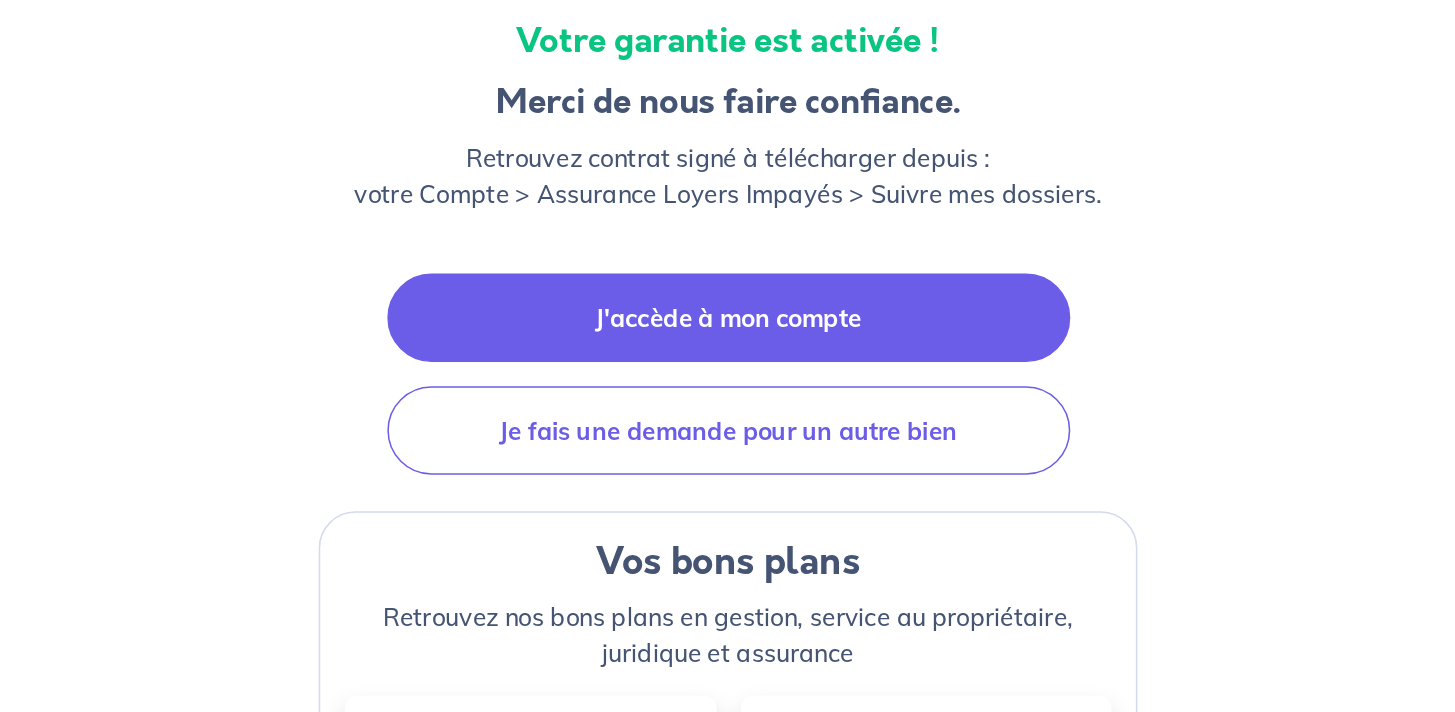 click on "J'accède à mon compte" at bounding box center (728, 320) 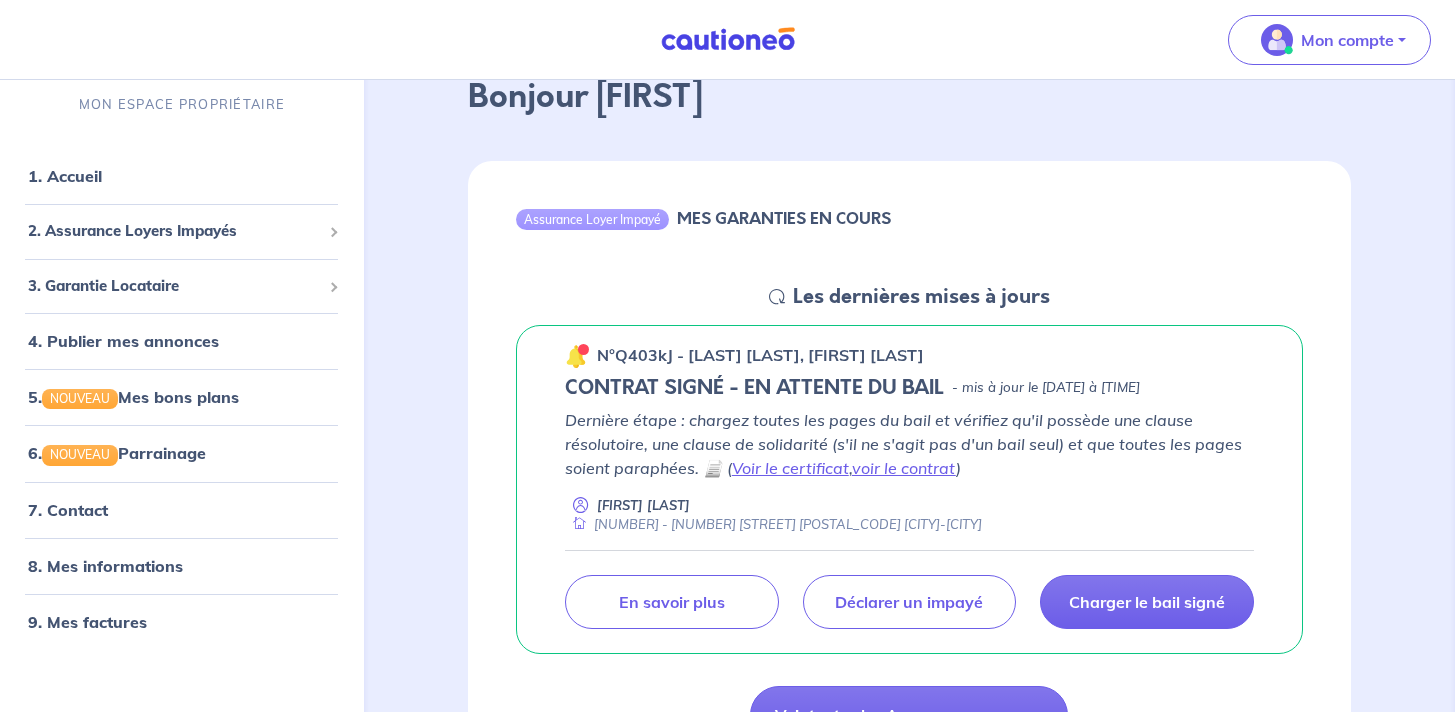 scroll, scrollTop: 117, scrollLeft: 0, axis: vertical 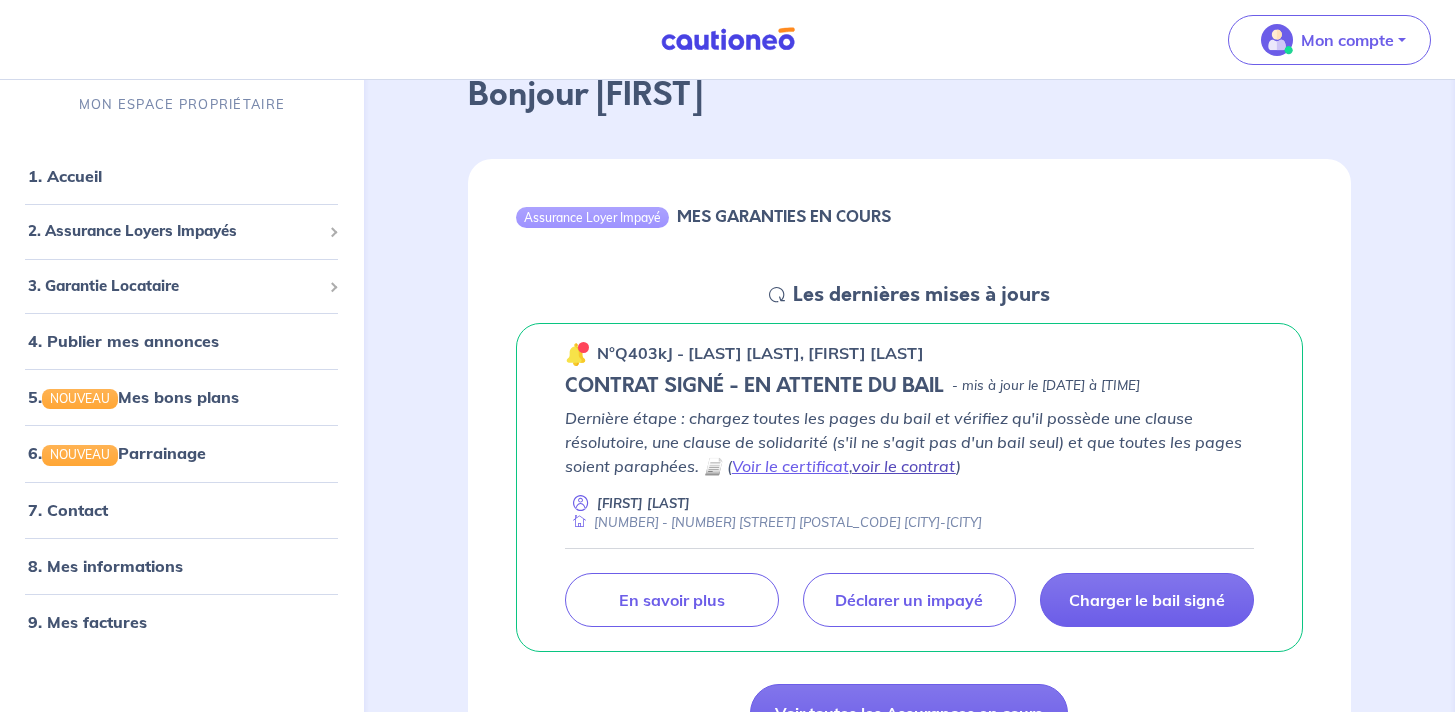 click on "voir le contrat" at bounding box center (904, 466) 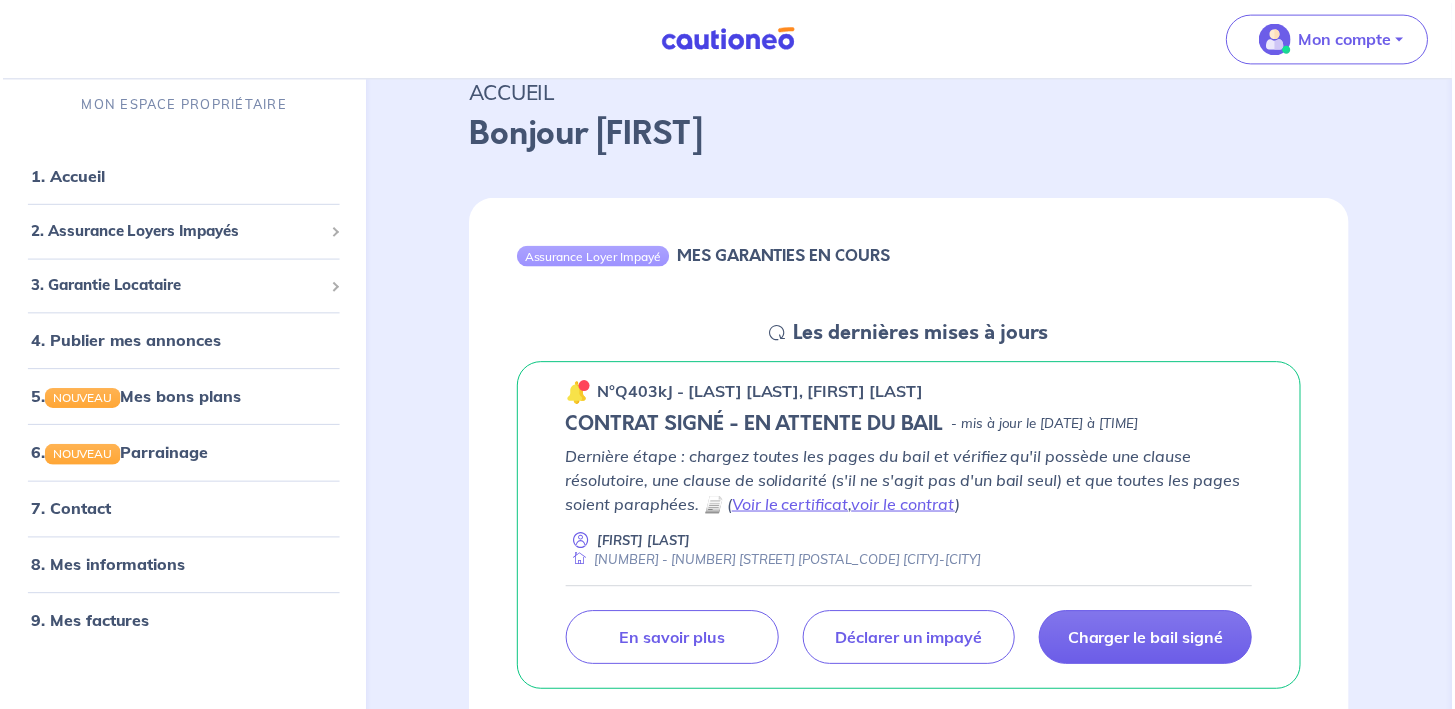 scroll, scrollTop: 0, scrollLeft: 0, axis: both 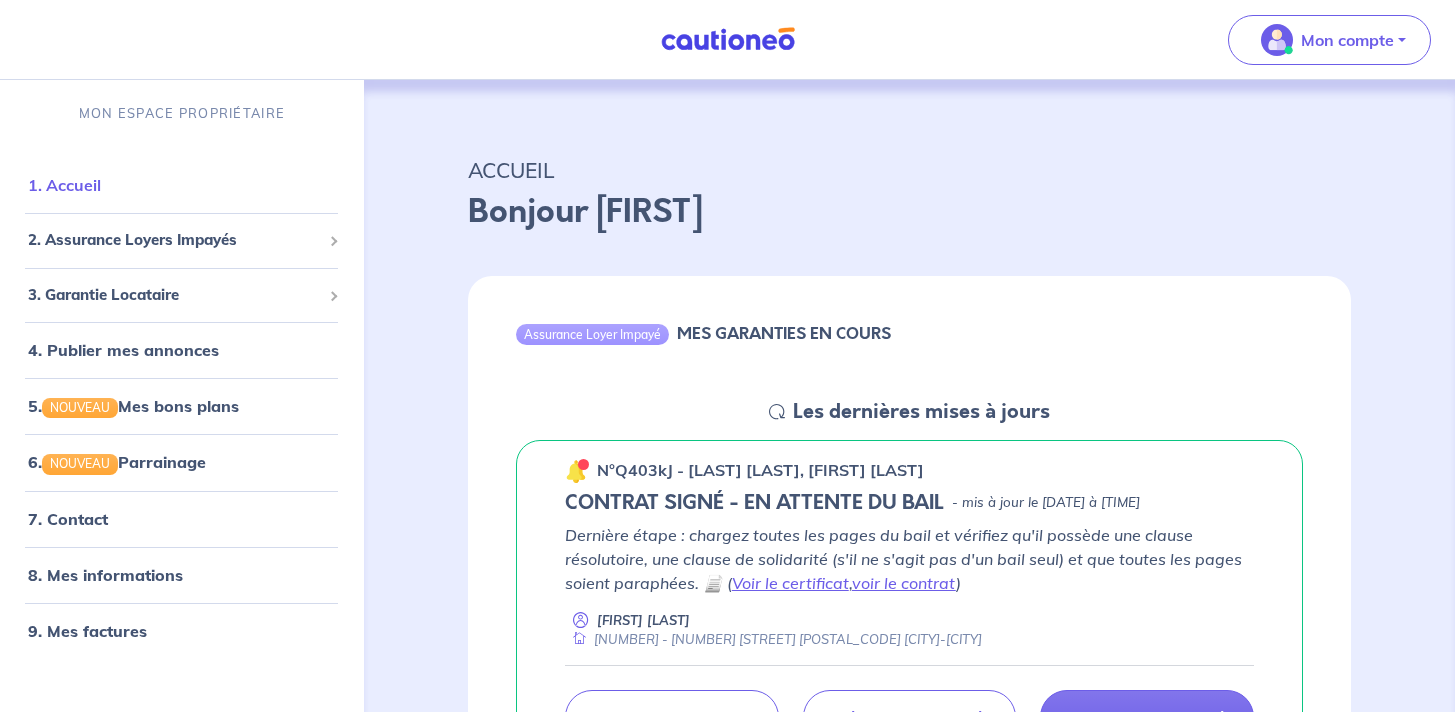 click on "1. Accueil" at bounding box center [64, 185] 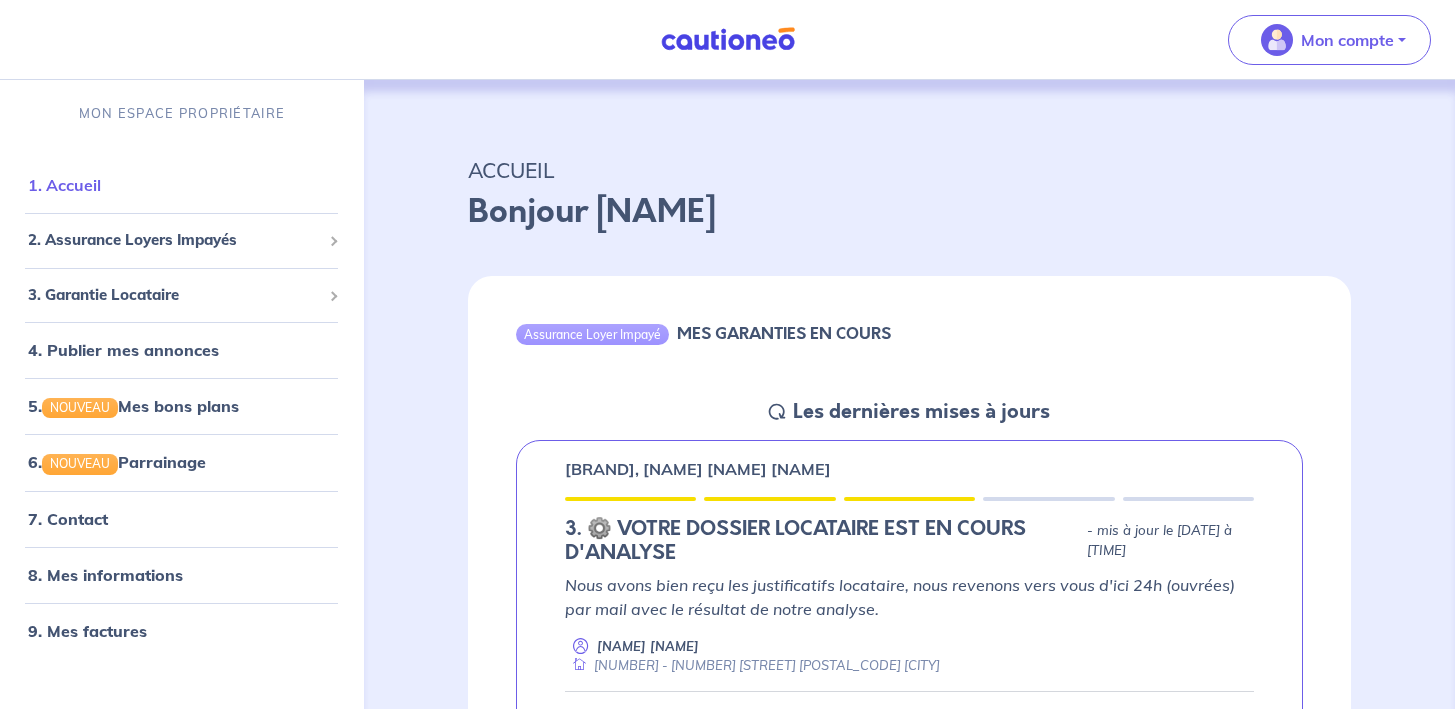 scroll, scrollTop: 0, scrollLeft: 0, axis: both 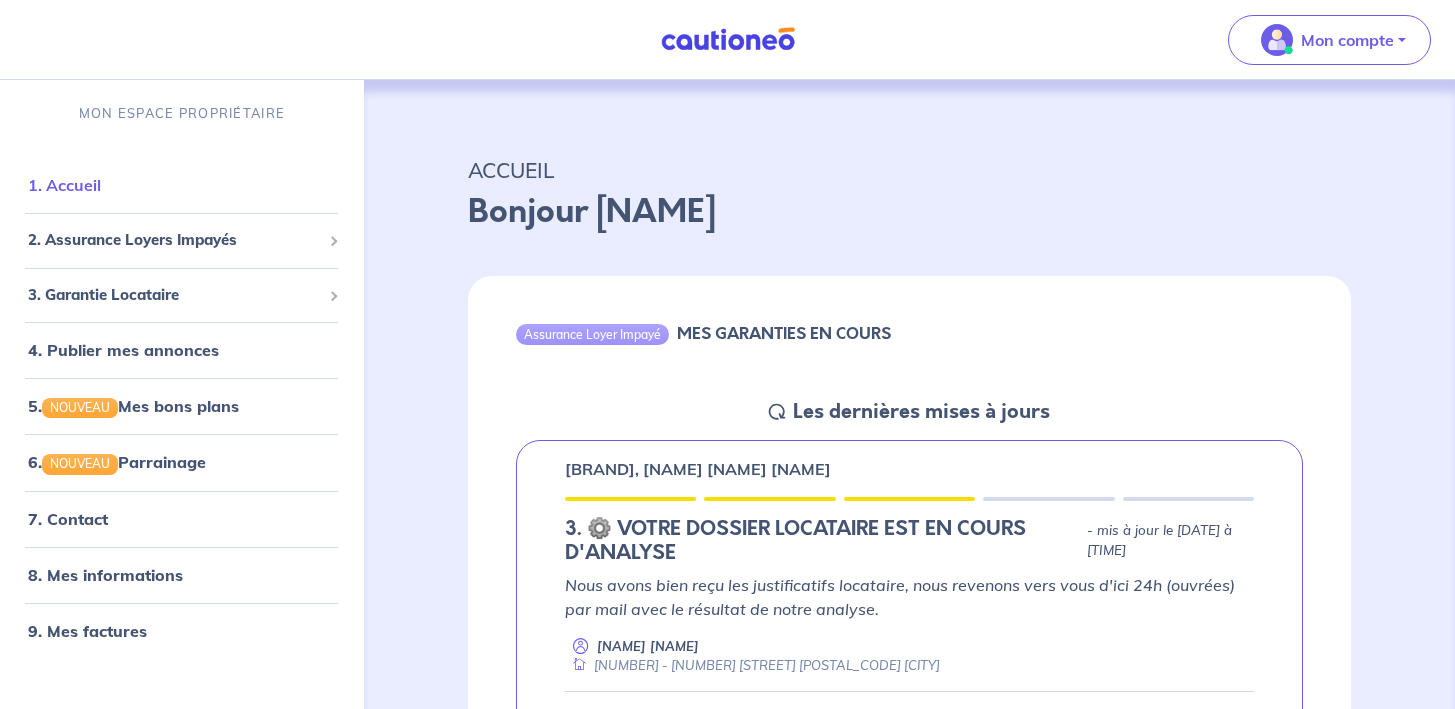 click on "1. Accueil" at bounding box center [64, 185] 